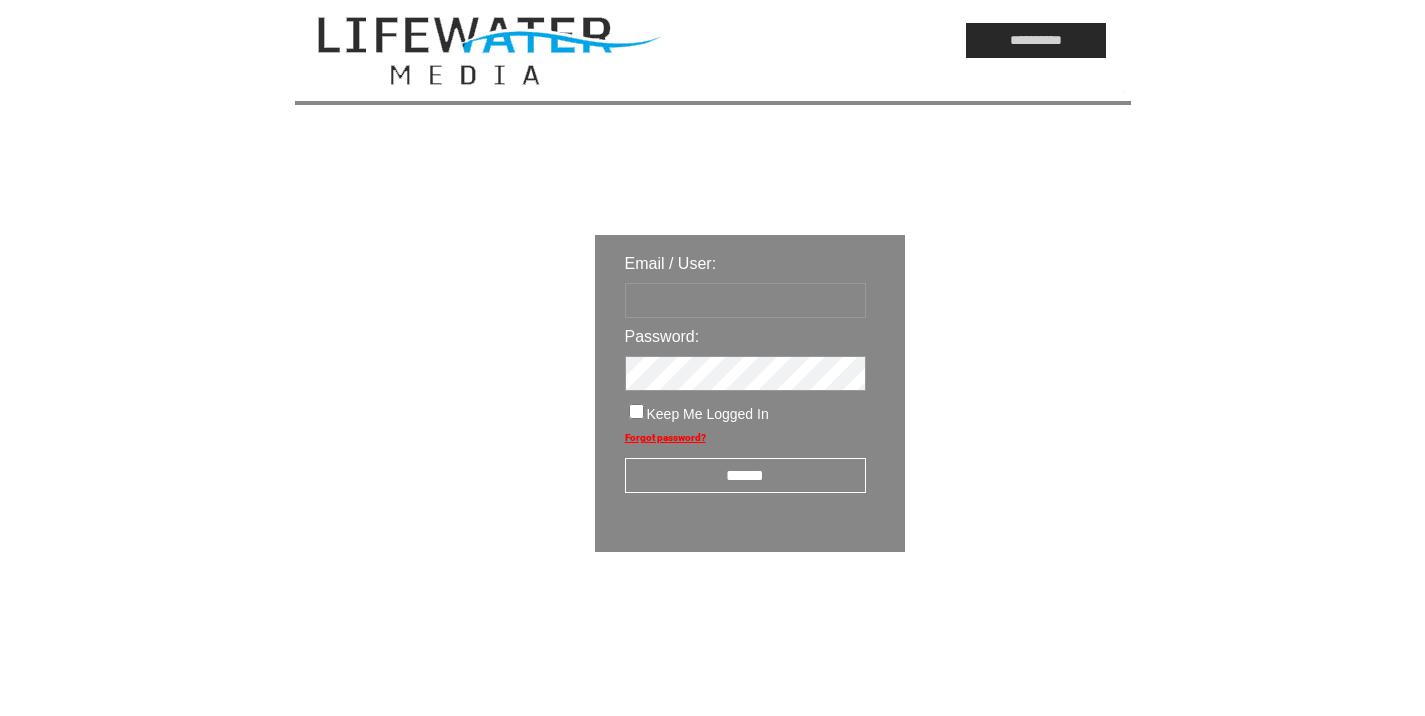 scroll, scrollTop: 0, scrollLeft: 0, axis: both 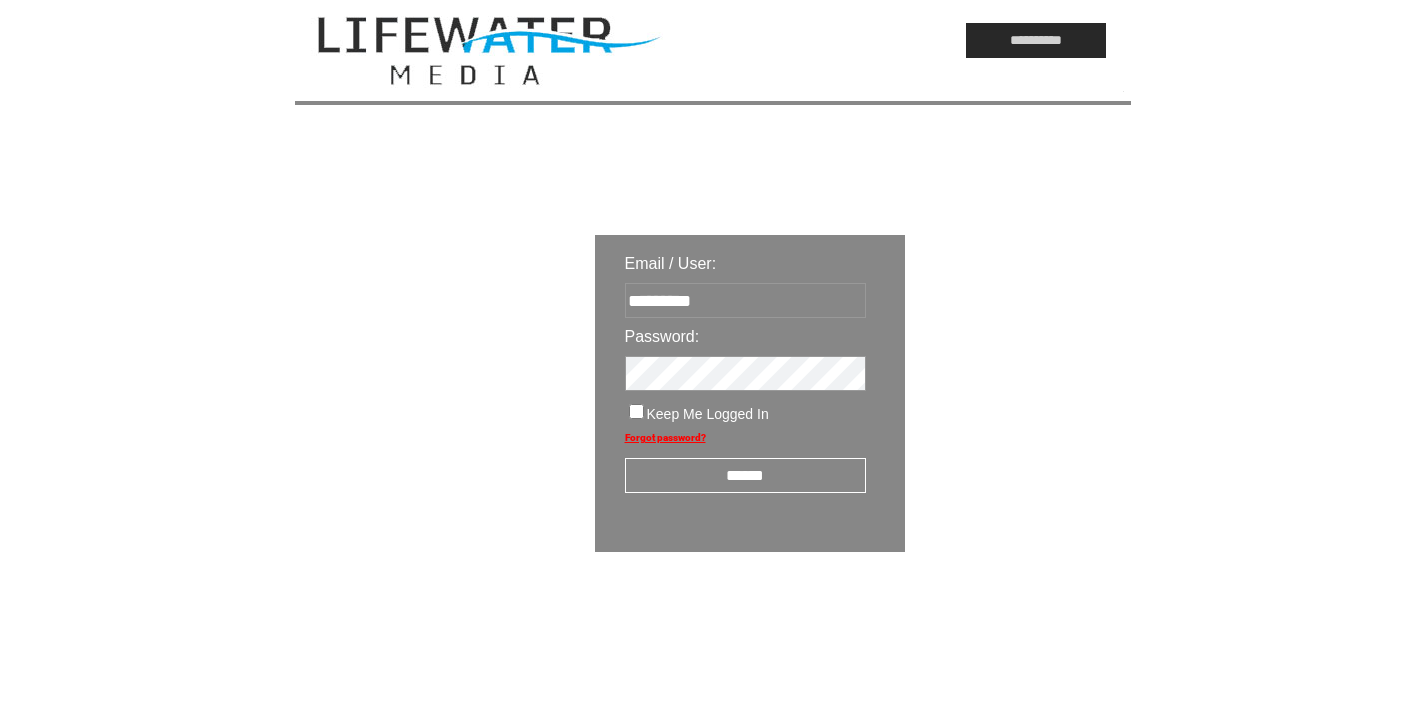 click on "******" at bounding box center [745, 475] 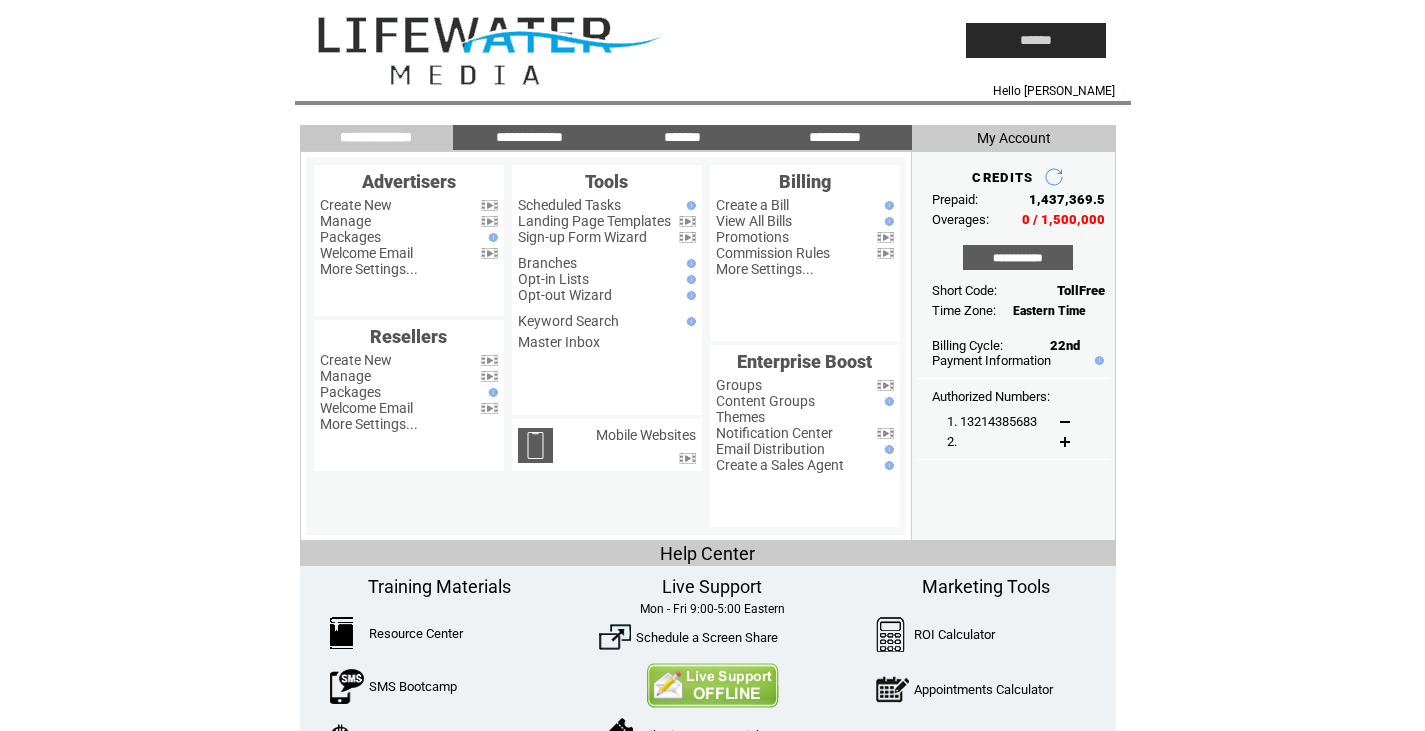 scroll, scrollTop: 0, scrollLeft: 0, axis: both 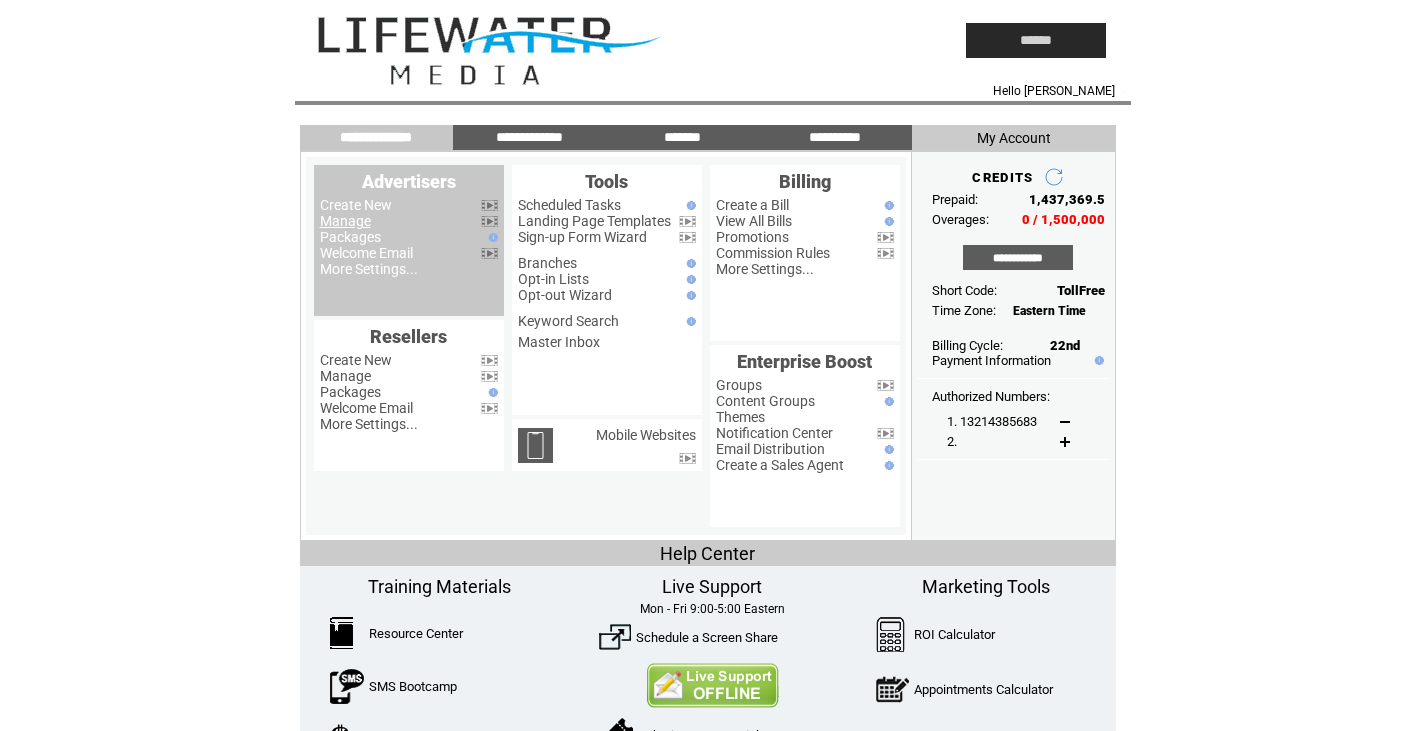 click on "Manage" at bounding box center (345, 221) 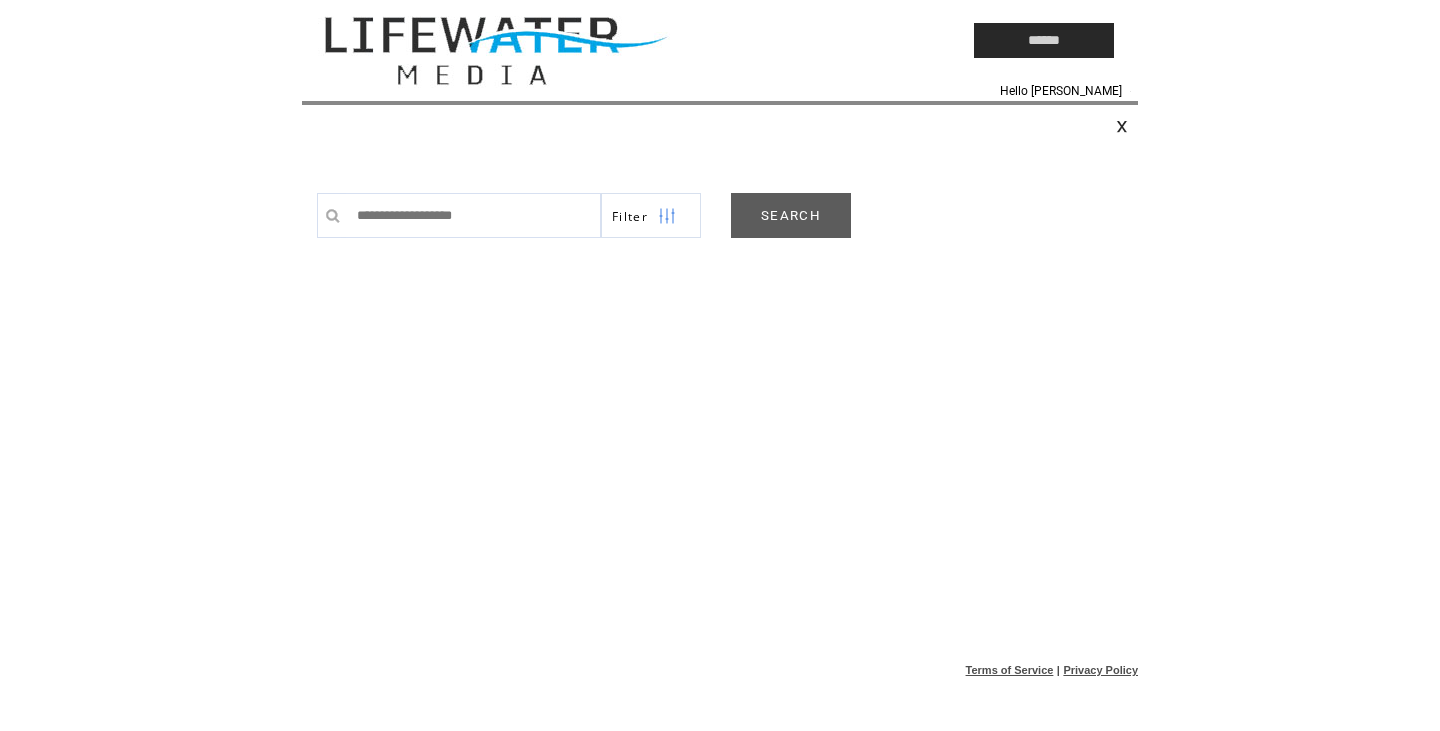 scroll, scrollTop: 0, scrollLeft: 0, axis: both 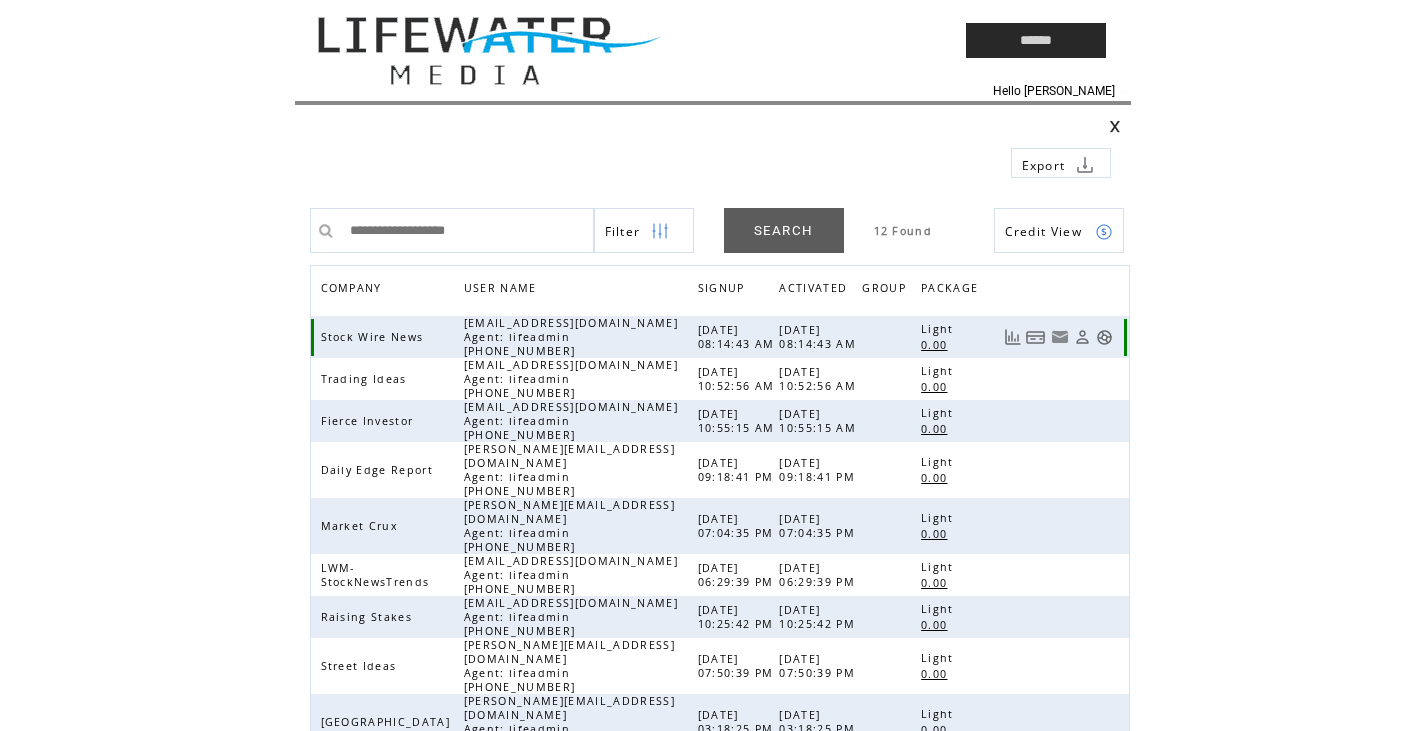 click at bounding box center (1104, 337) 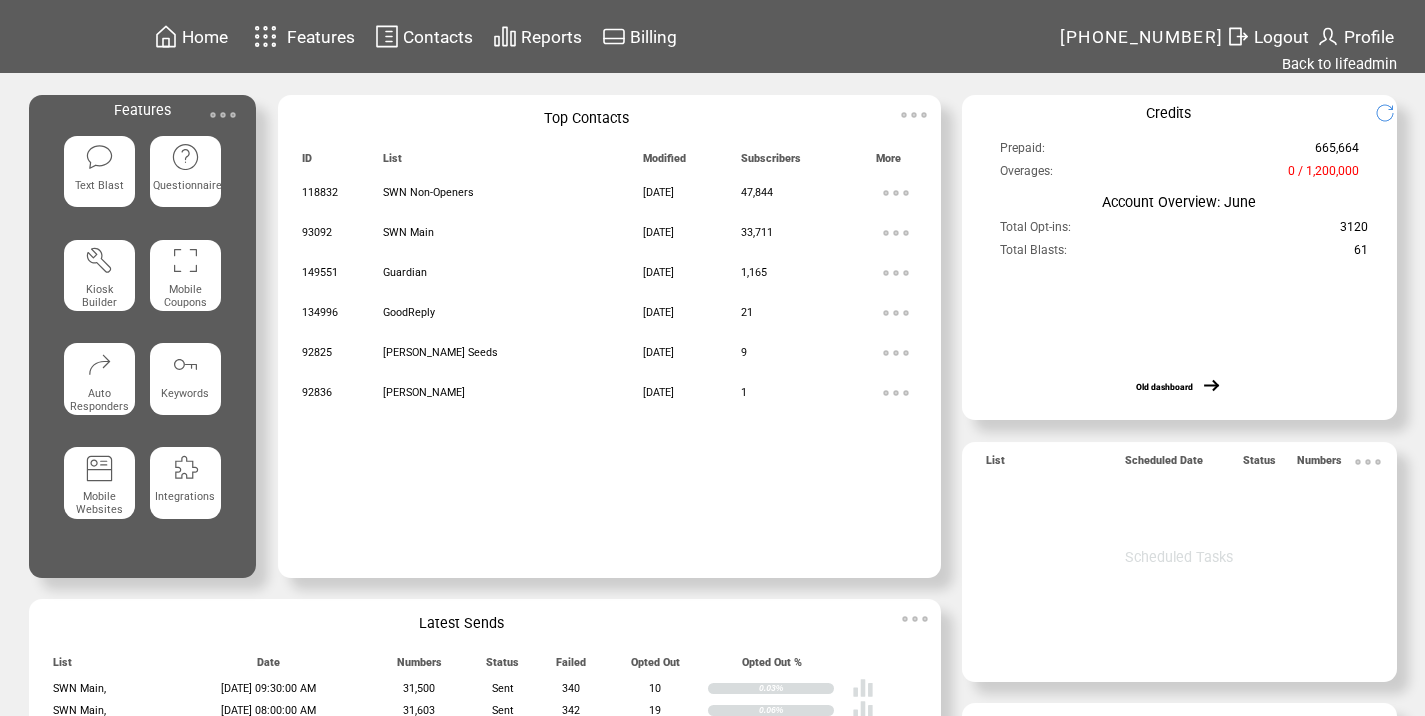 scroll, scrollTop: 0, scrollLeft: 0, axis: both 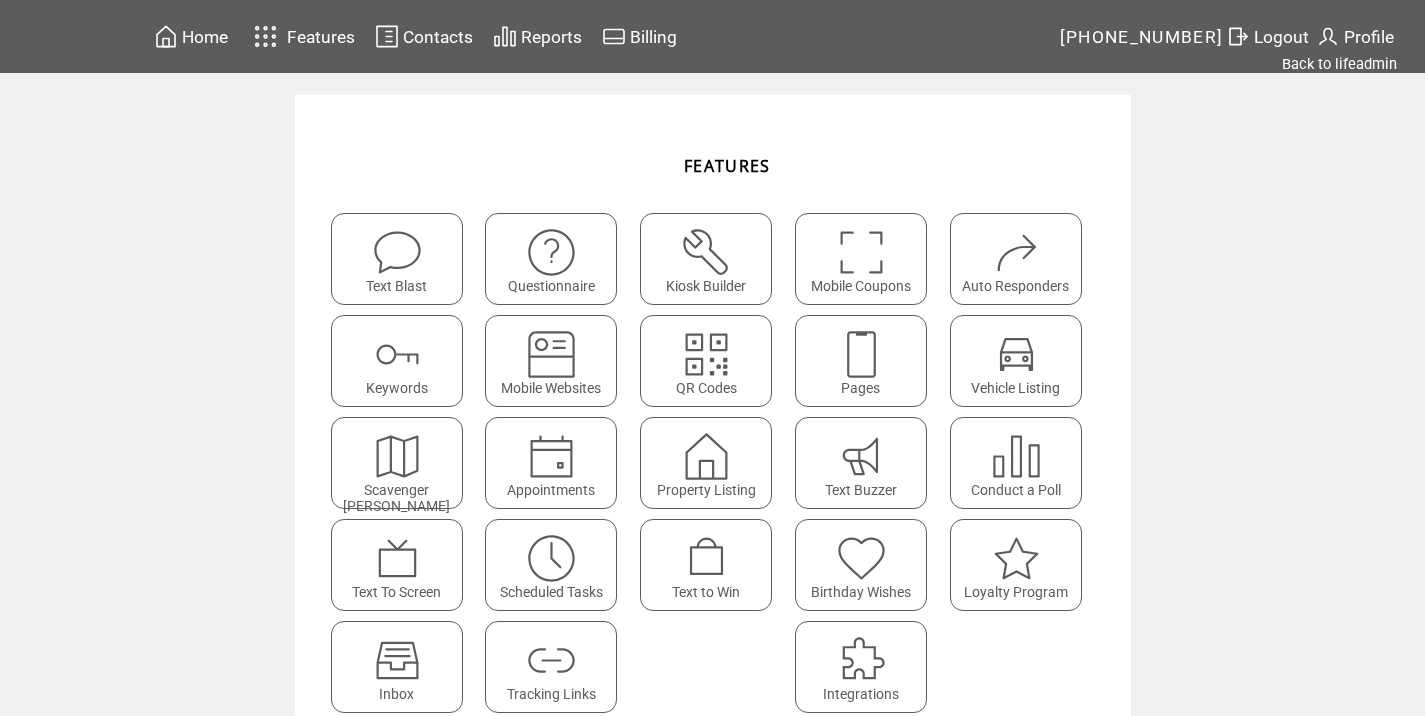 click at bounding box center [551, 653] 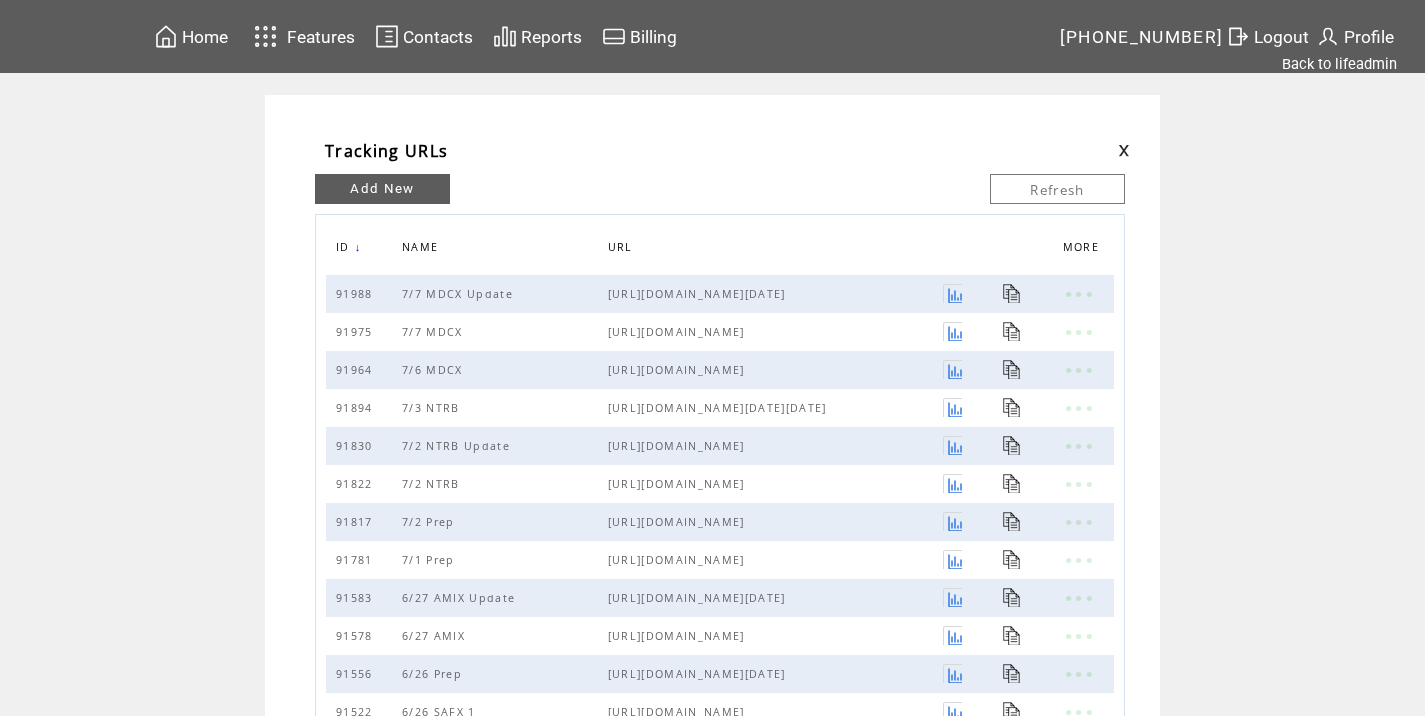 scroll, scrollTop: 0, scrollLeft: 0, axis: both 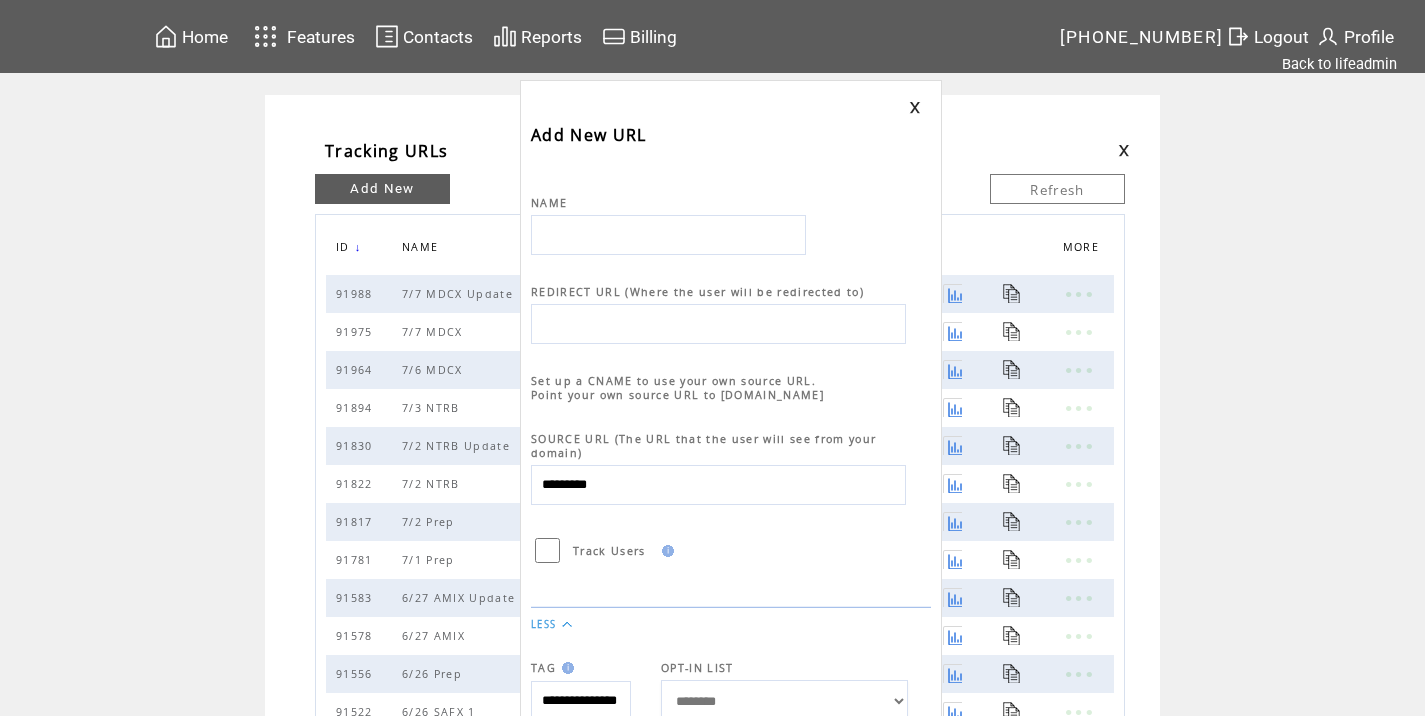 click at bounding box center (668, 235) 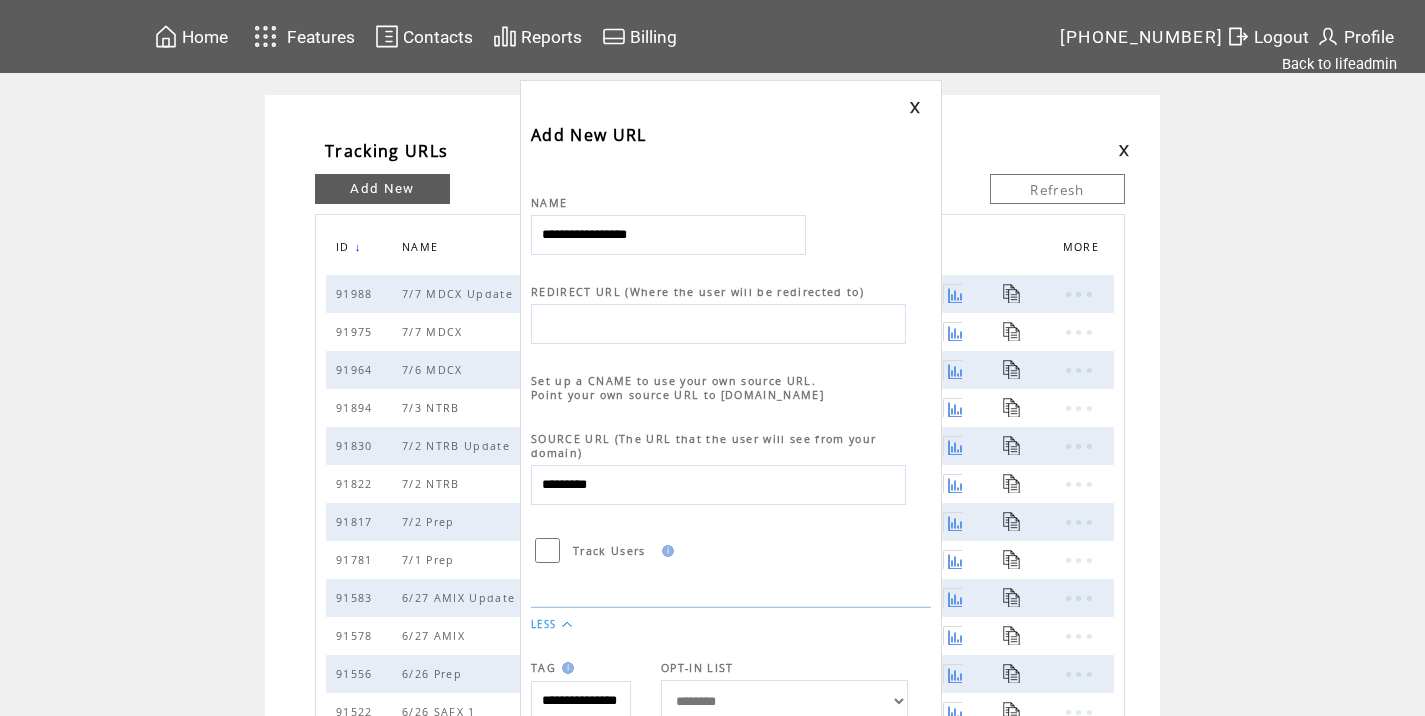 type on "**********" 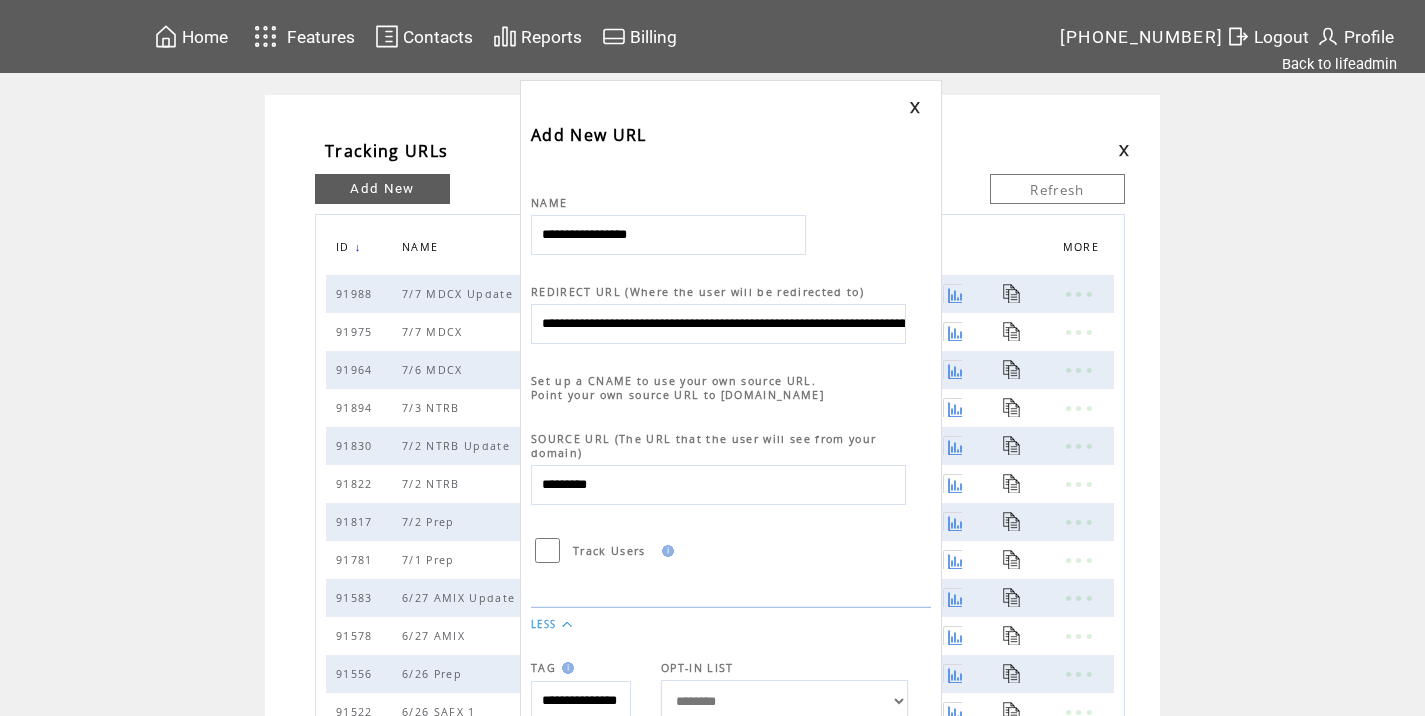 scroll, scrollTop: 0, scrollLeft: 1014, axis: horizontal 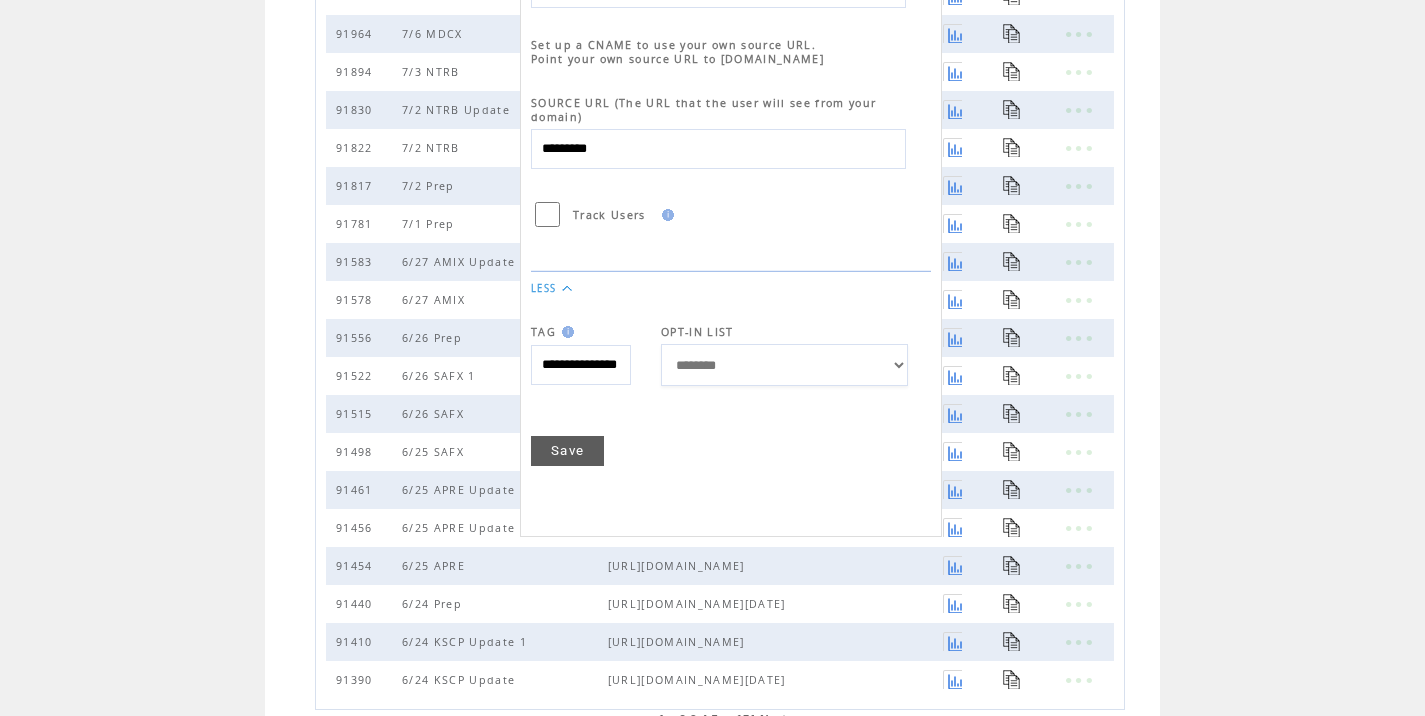 type on "**********" 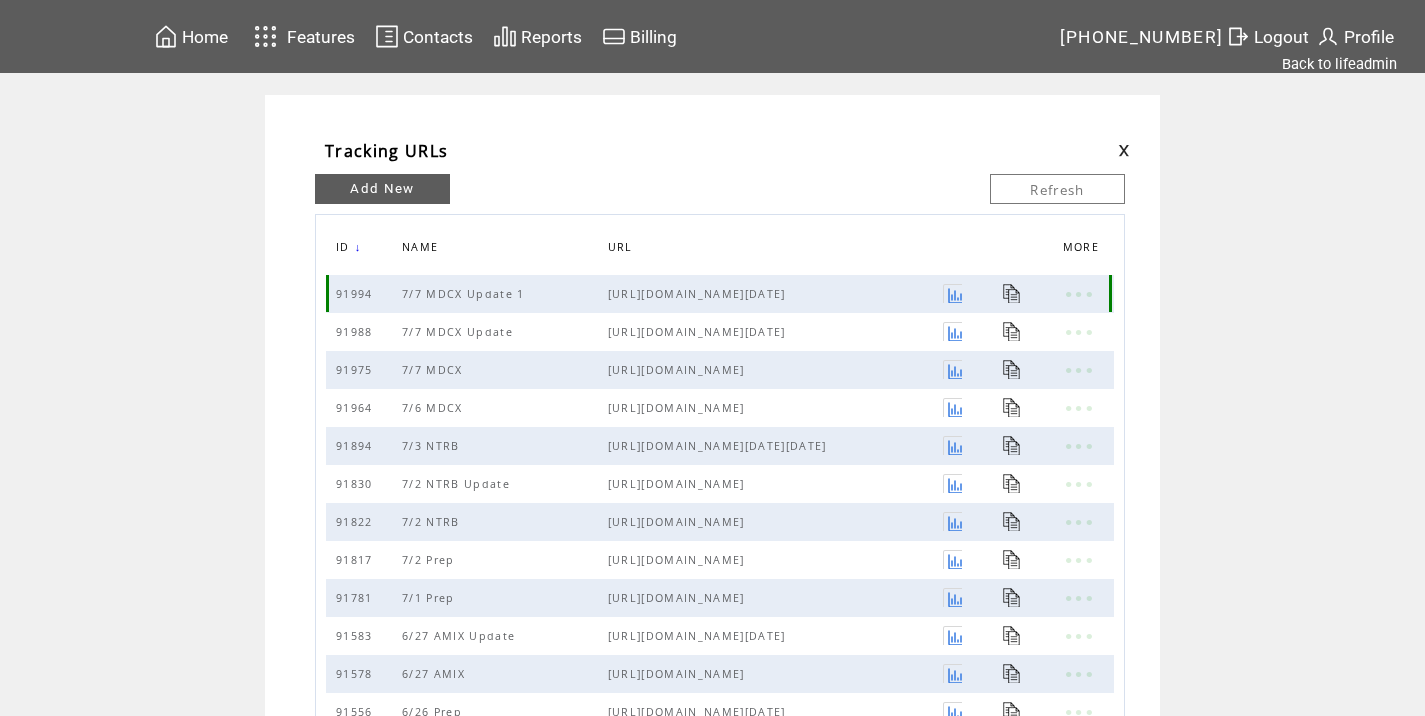 click at bounding box center [1012, 293] 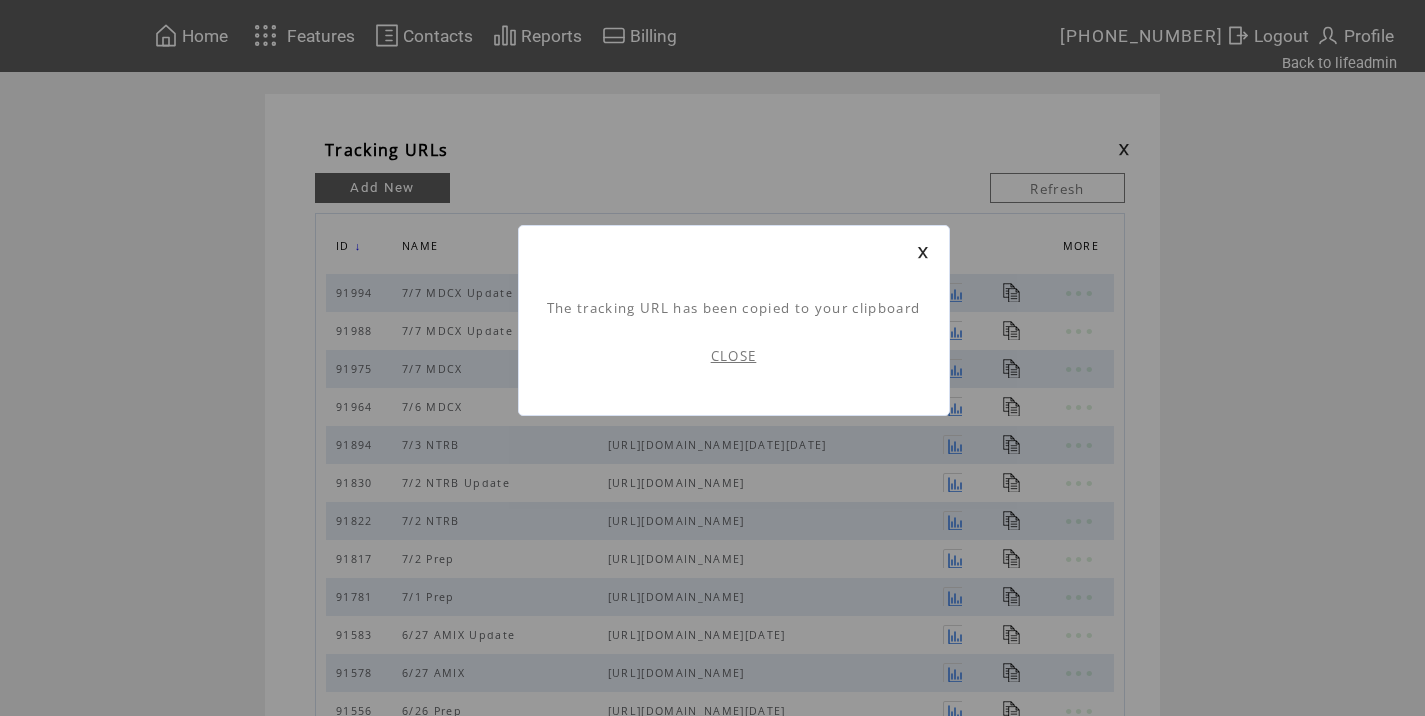 click on "CLOSE" at bounding box center (734, 356) 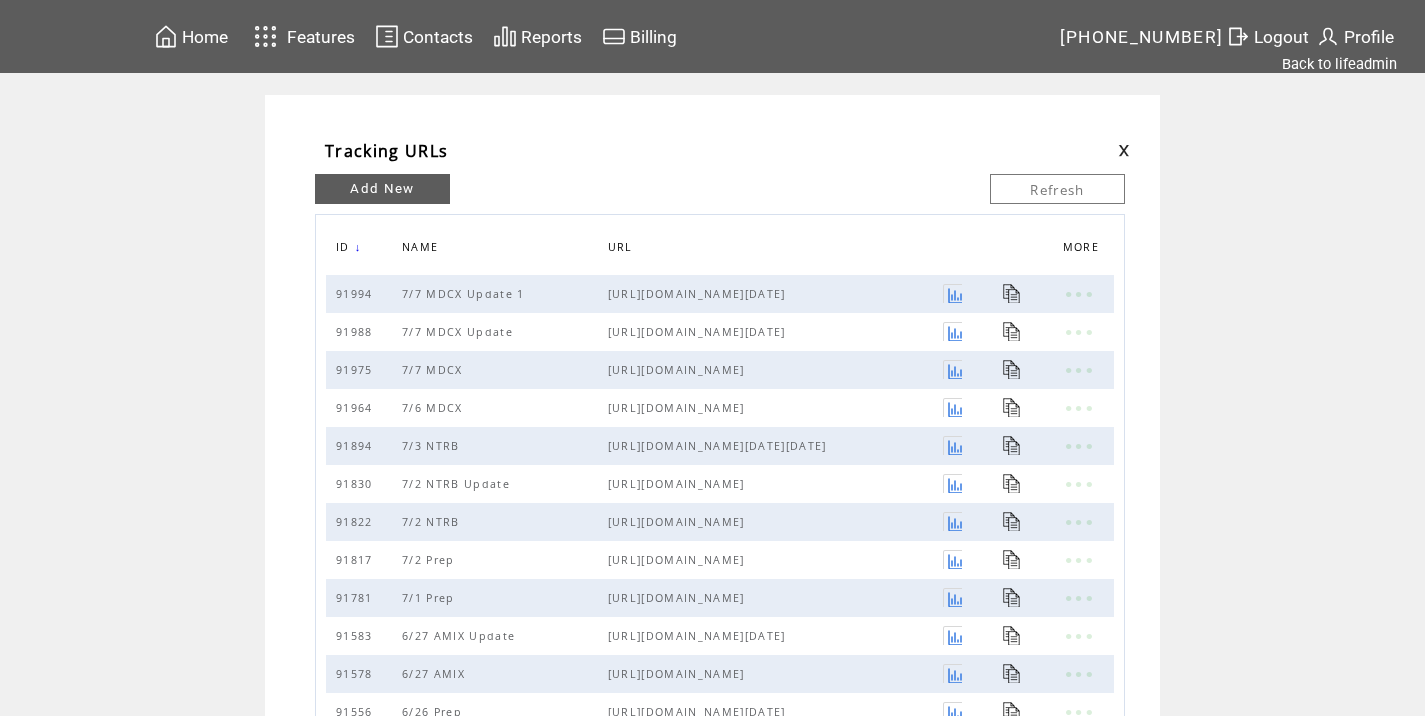 click at bounding box center (1124, 150) 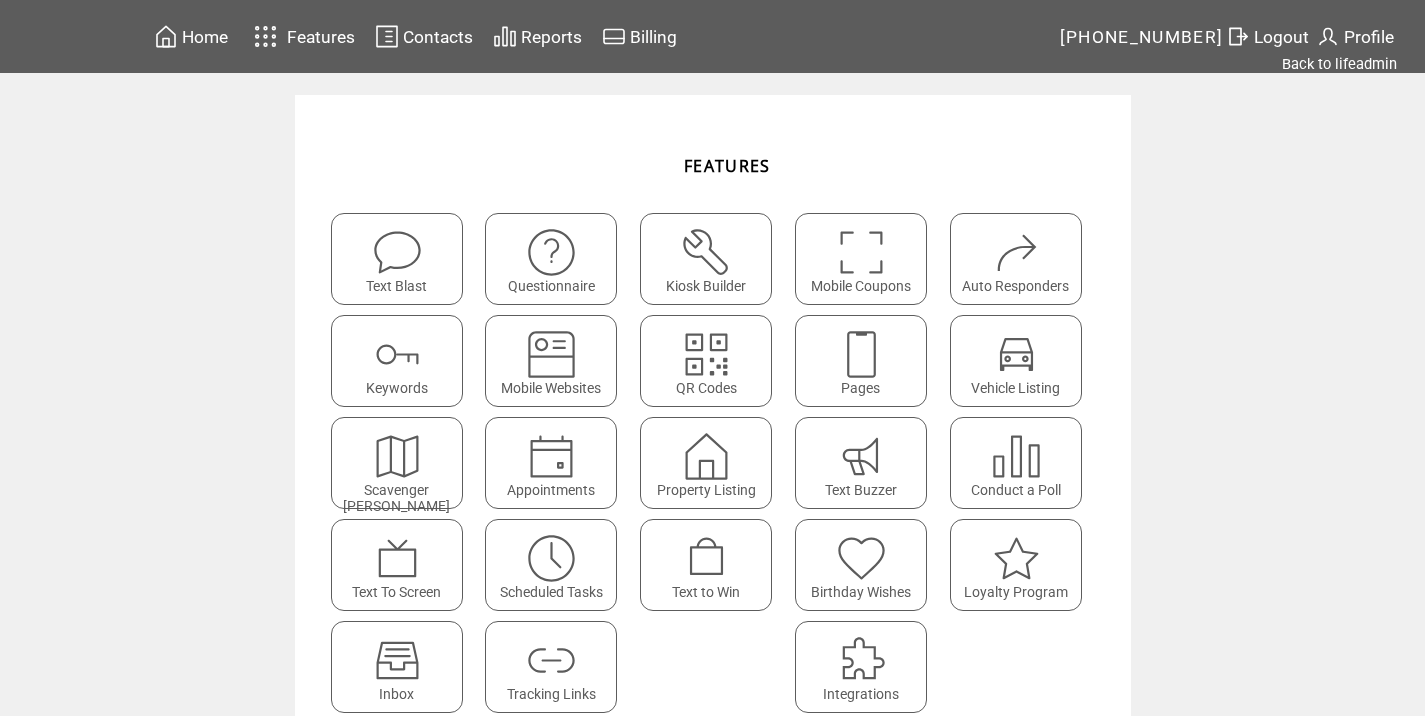 scroll, scrollTop: 0, scrollLeft: 0, axis: both 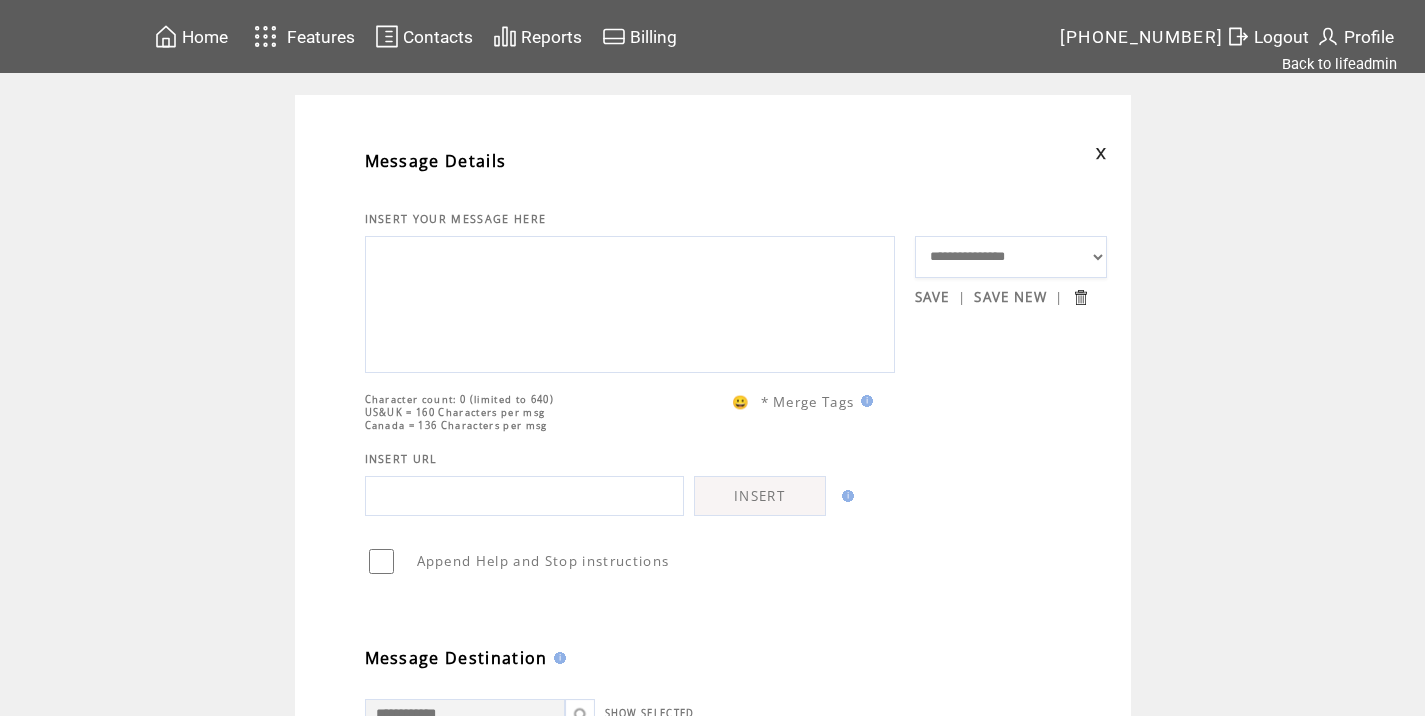 click at bounding box center [630, 302] 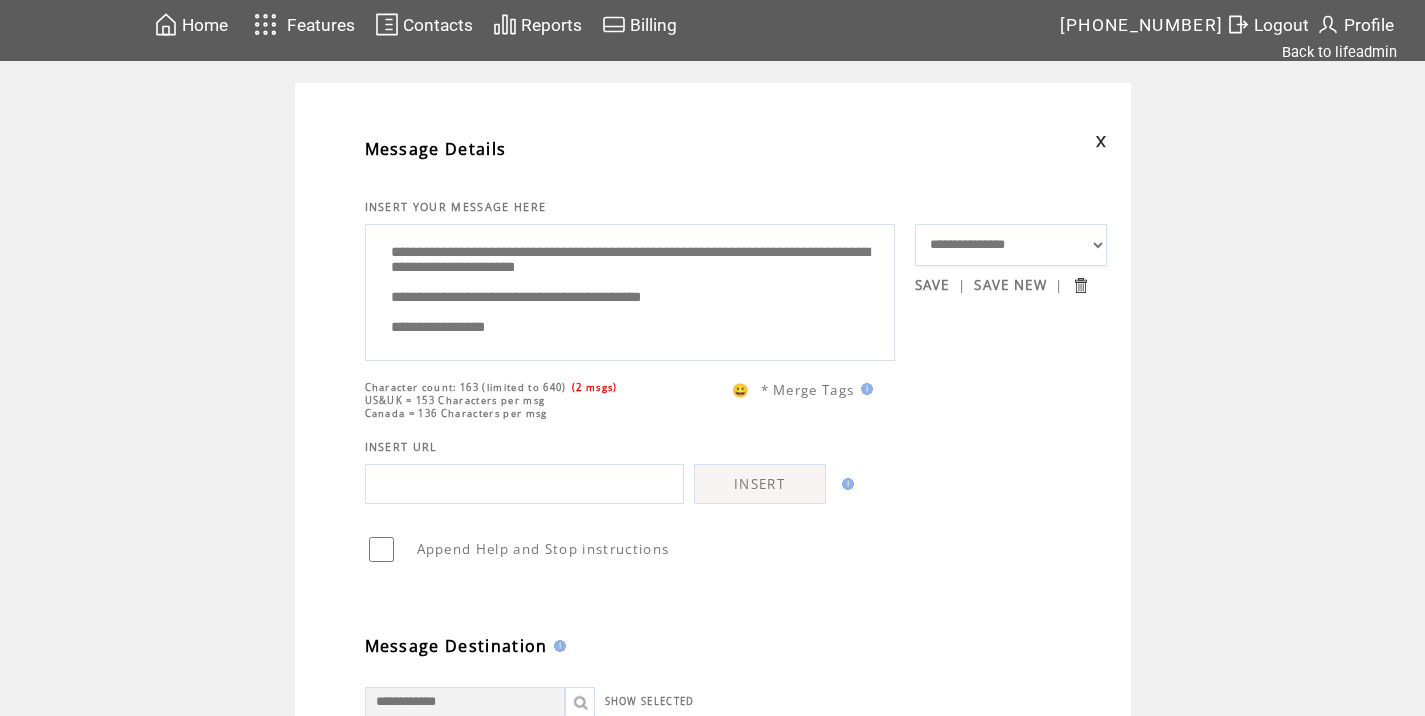 scroll, scrollTop: 0, scrollLeft: 0, axis: both 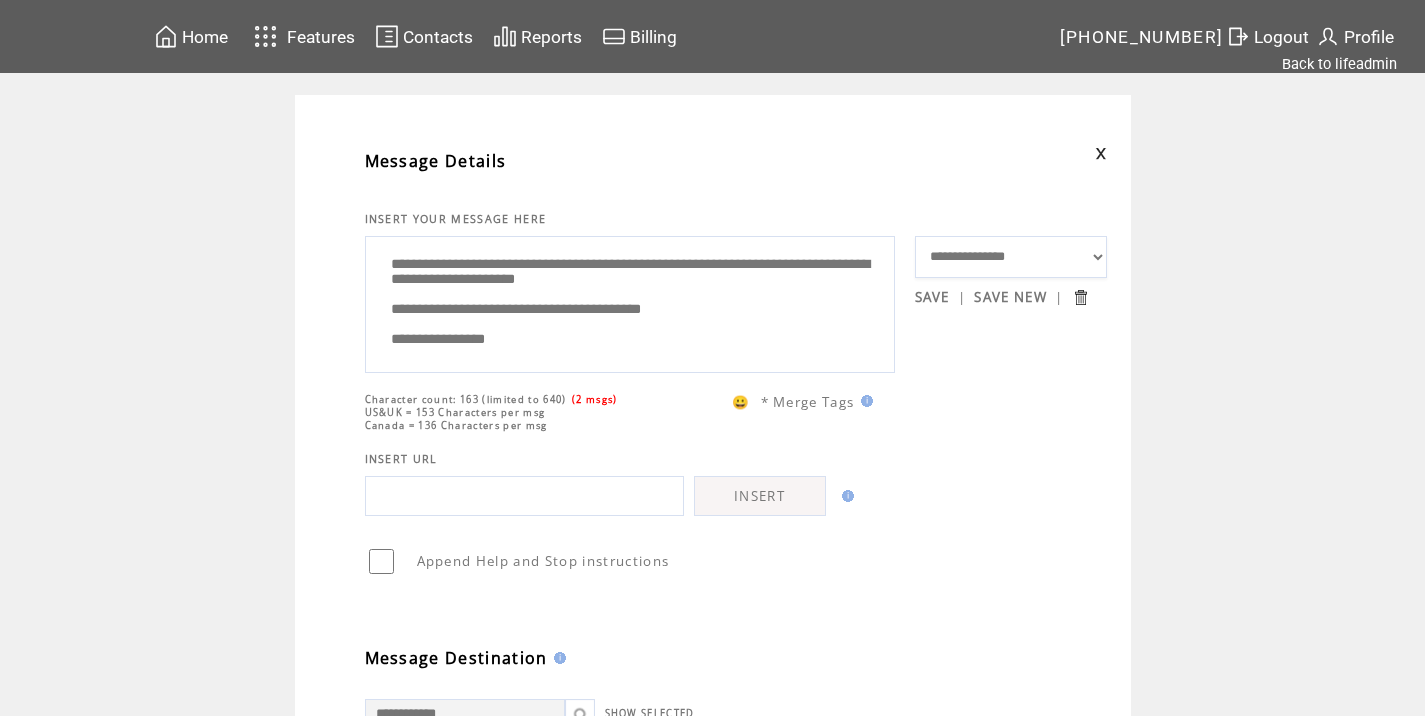 drag, startPoint x: 741, startPoint y: 267, endPoint x: 804, endPoint y: 263, distance: 63.126858 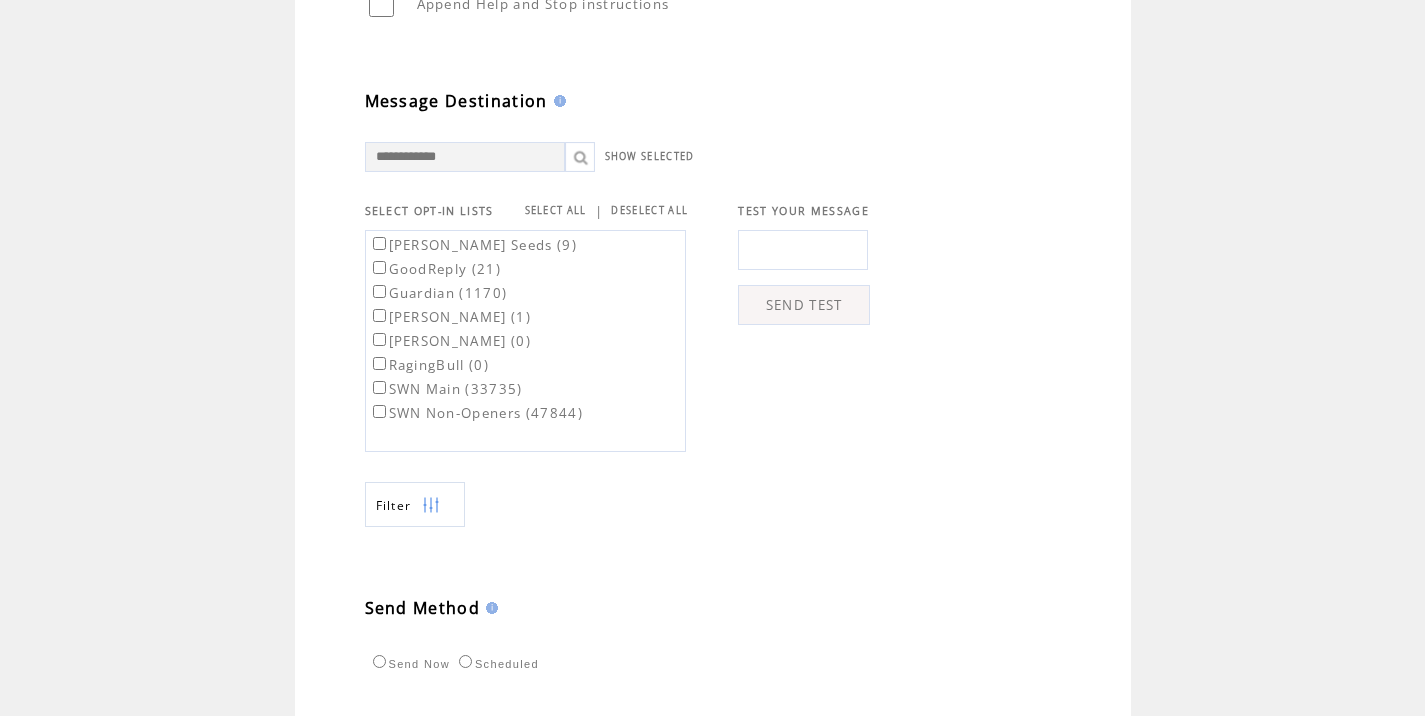 scroll, scrollTop: 561, scrollLeft: 0, axis: vertical 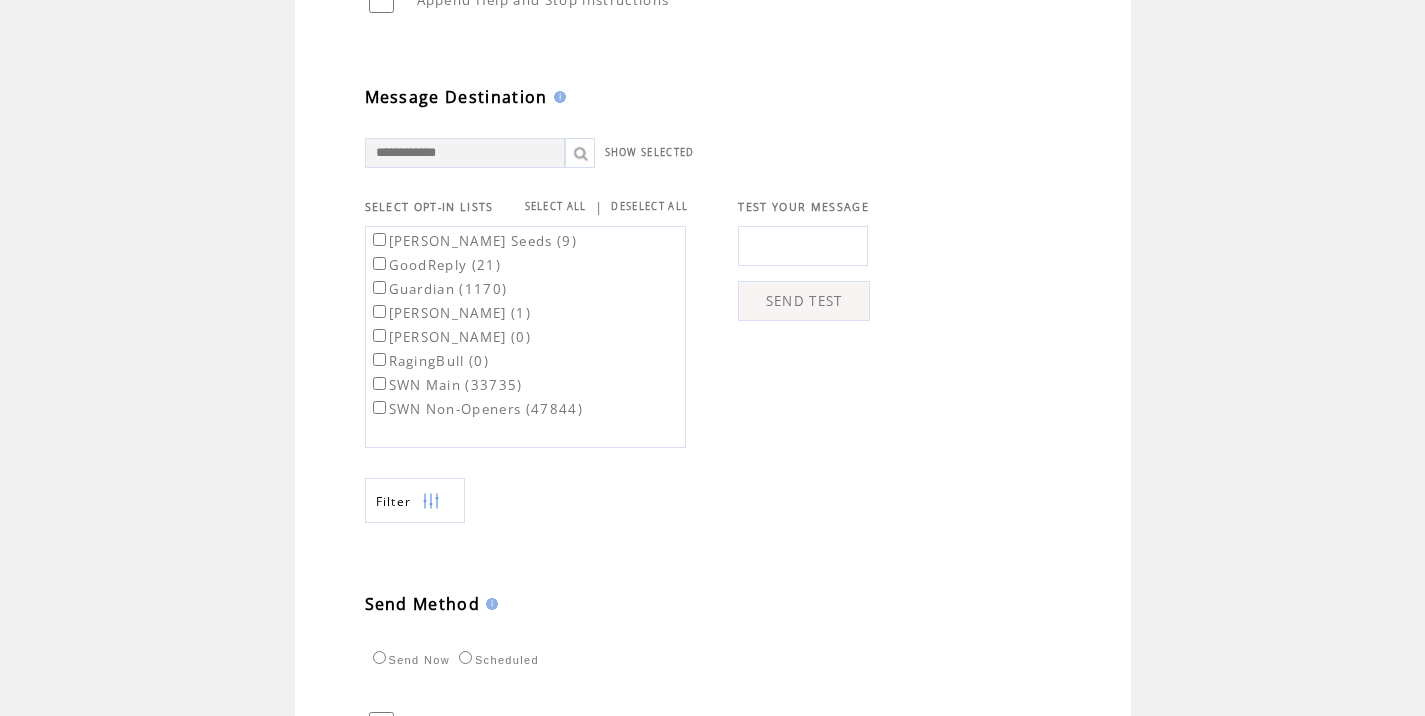 type on "**********" 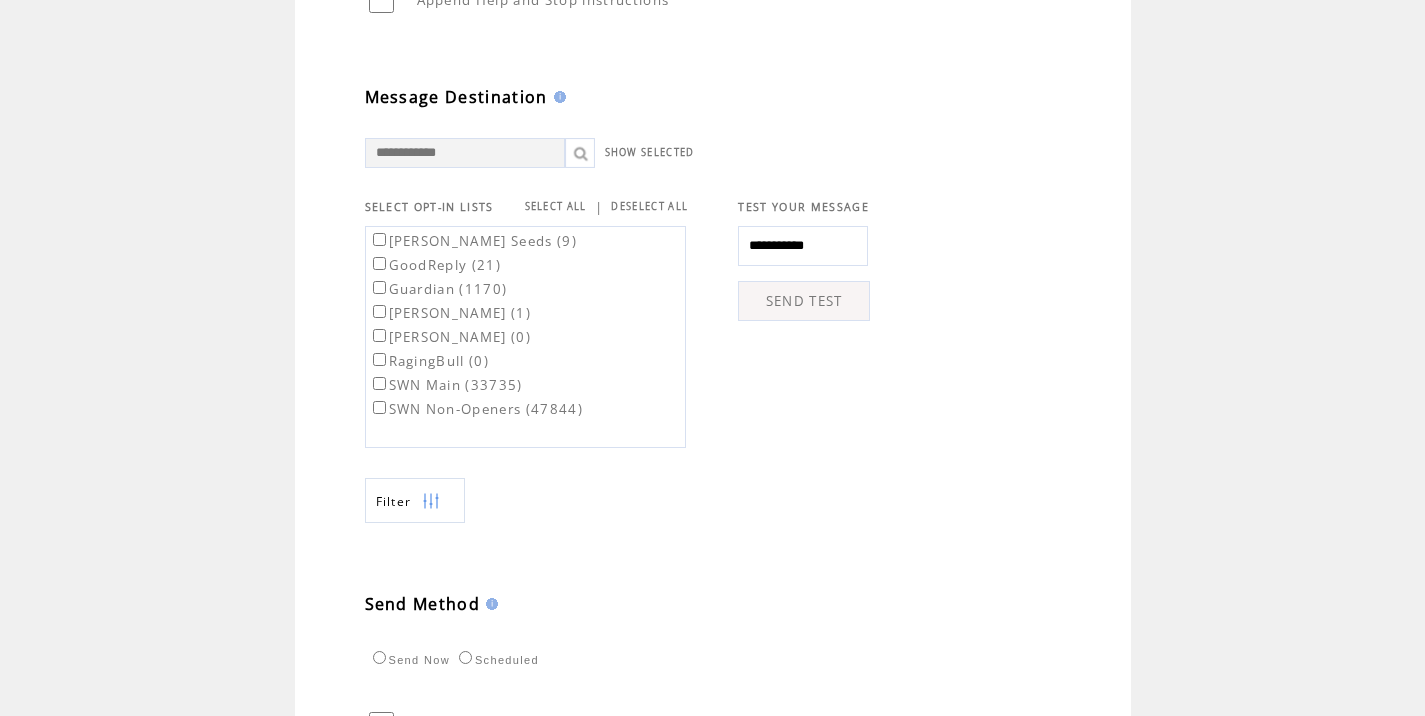 click on "SEND TEST" at bounding box center (804, 301) 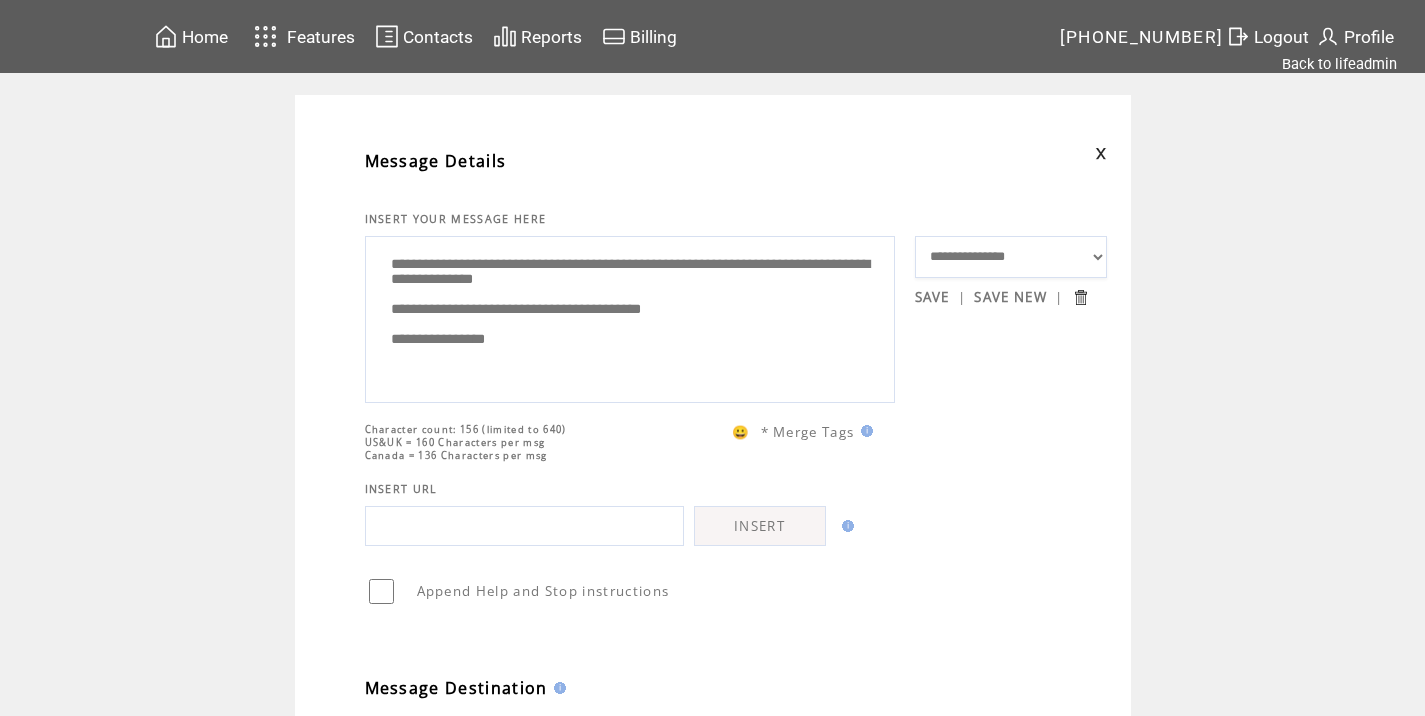 scroll, scrollTop: 774, scrollLeft: 0, axis: vertical 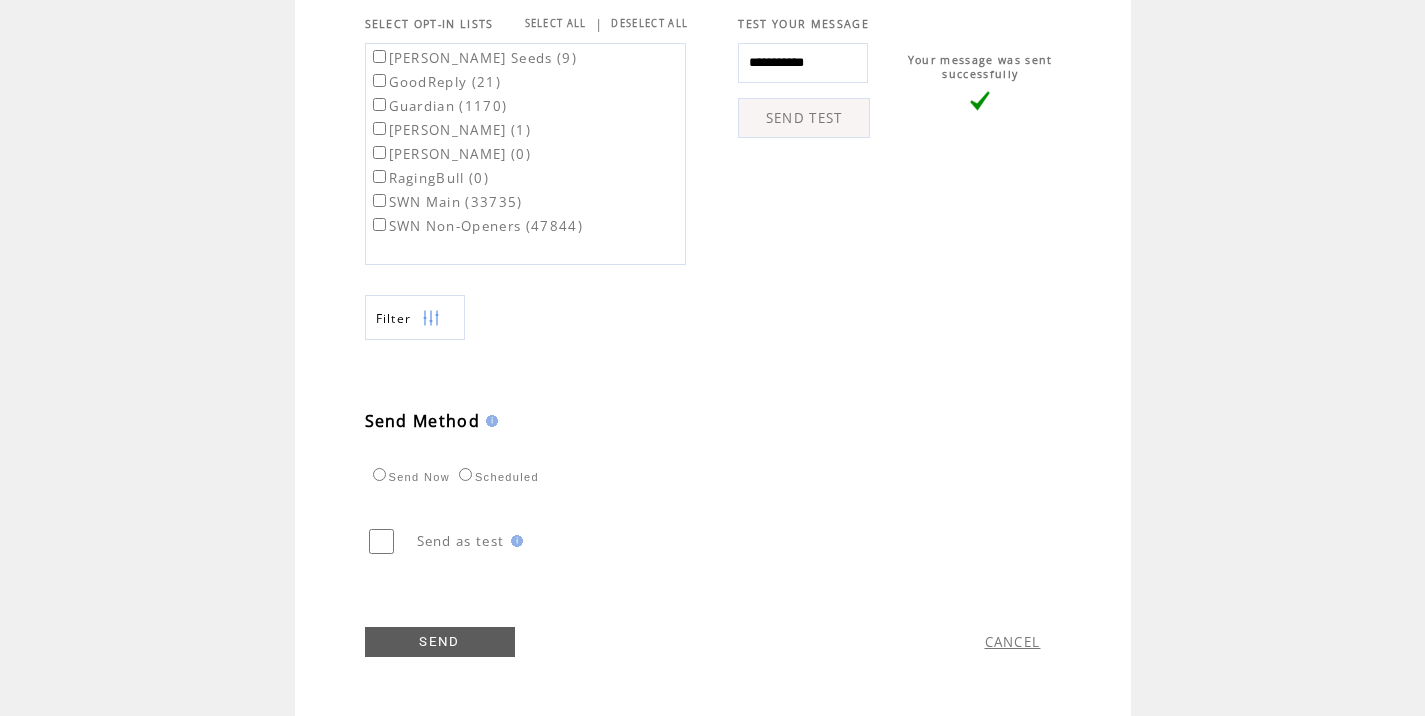 click on "SWN Main (33735)" at bounding box center (446, 202) 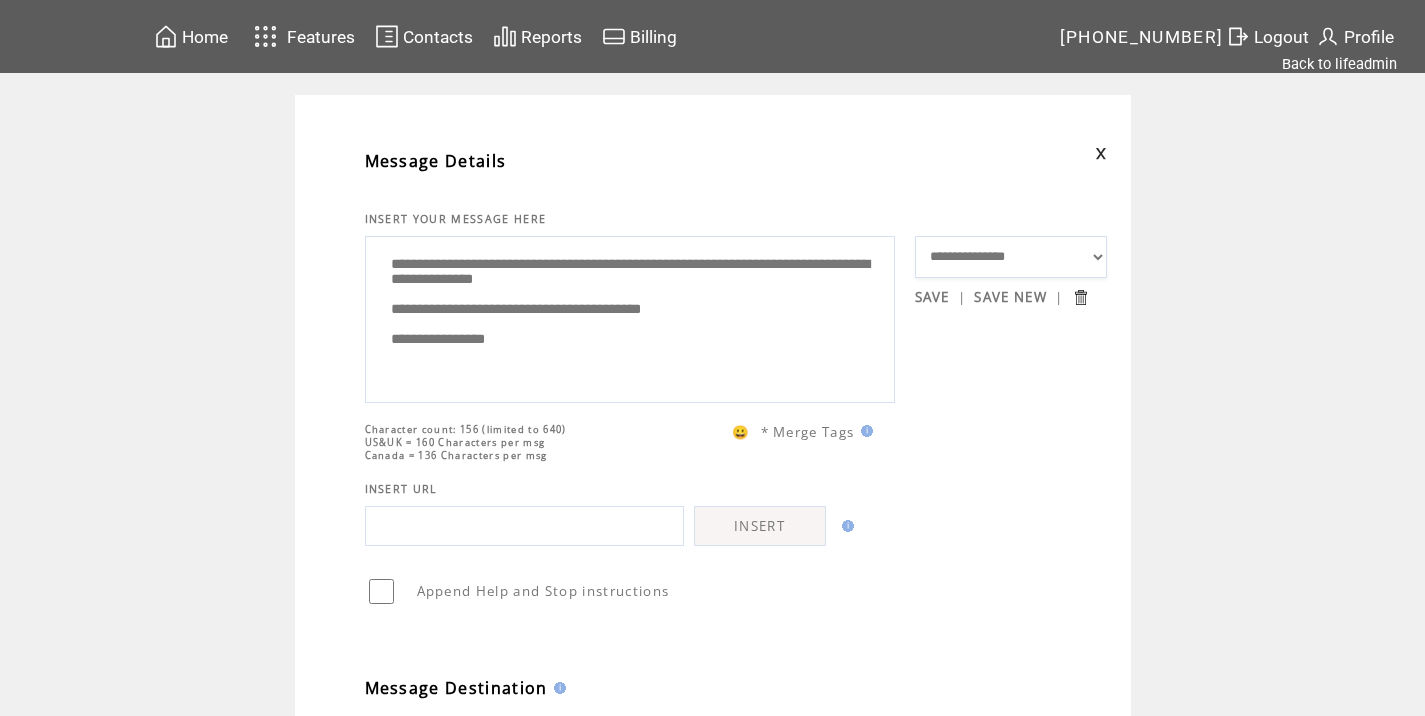 scroll, scrollTop: 1, scrollLeft: 0, axis: vertical 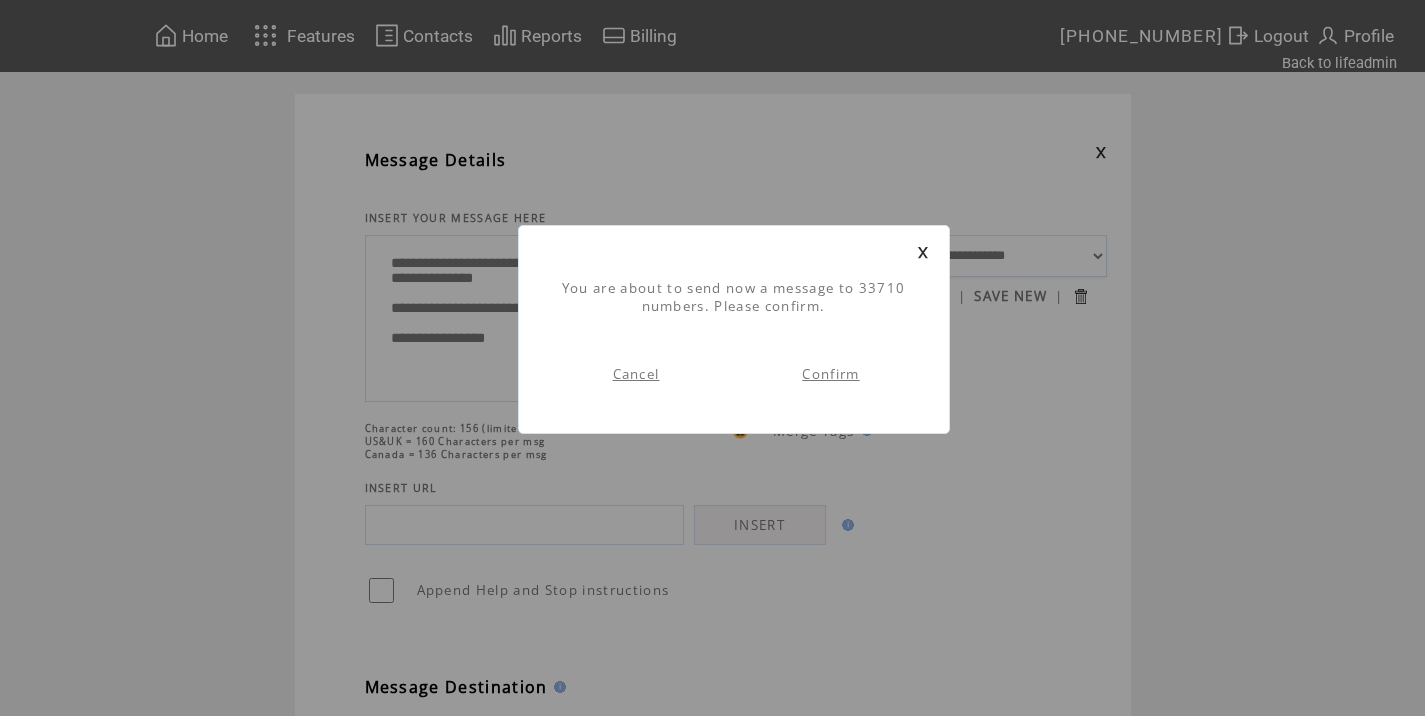 click on "Confirm" at bounding box center (830, 374) 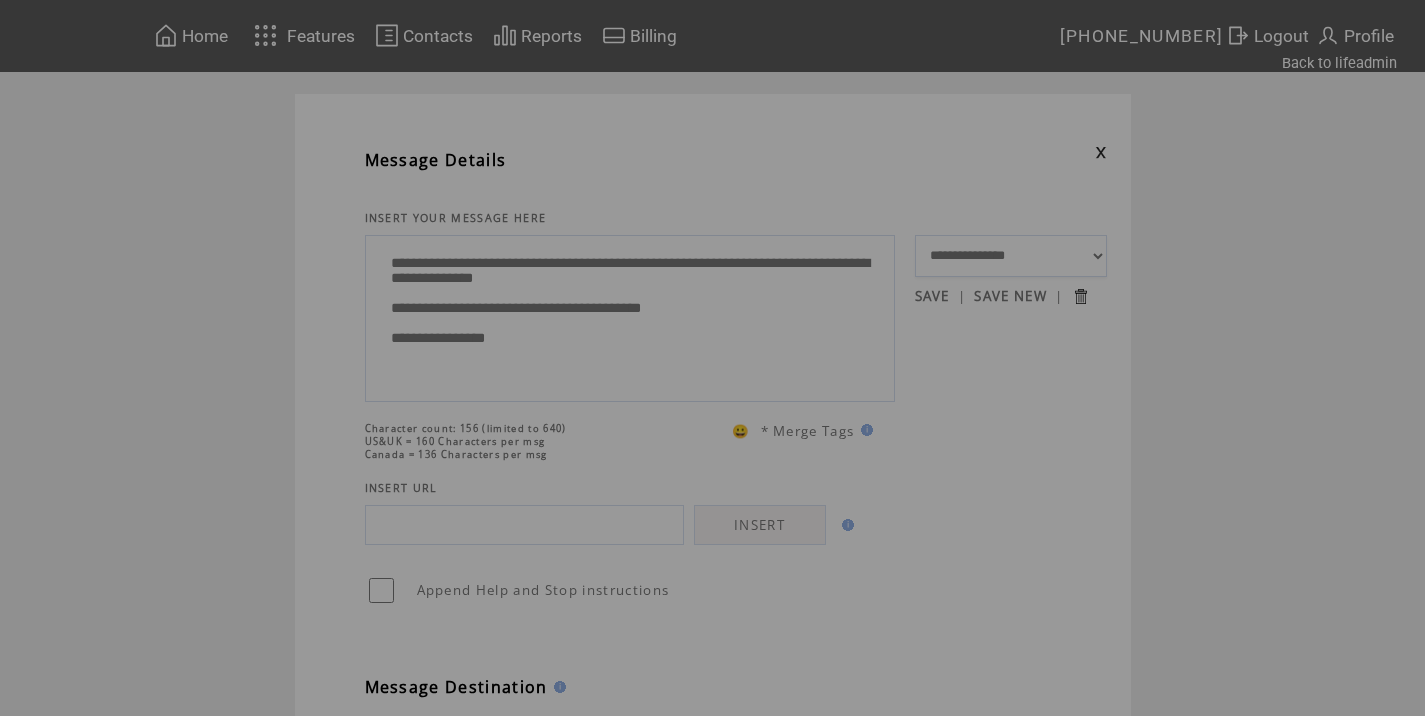 scroll, scrollTop: 0, scrollLeft: 0, axis: both 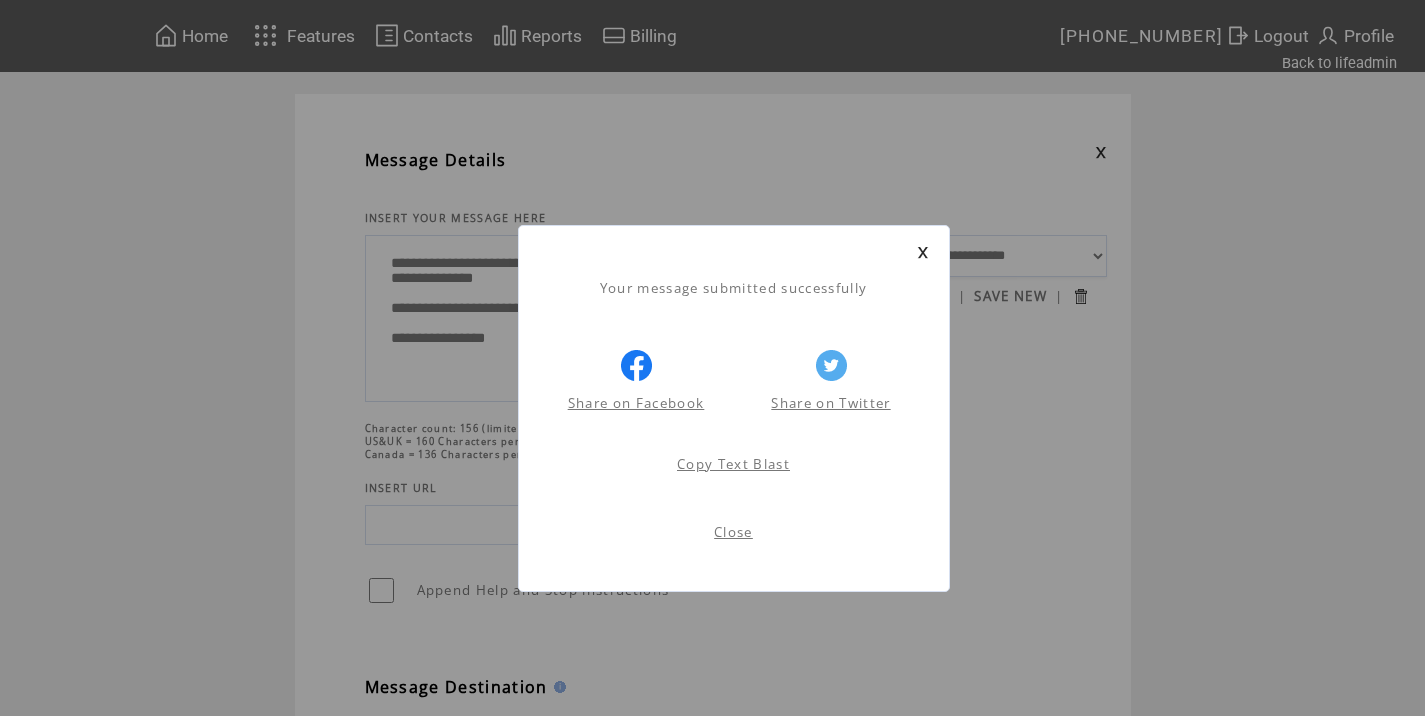 click on "Close" at bounding box center (733, 532) 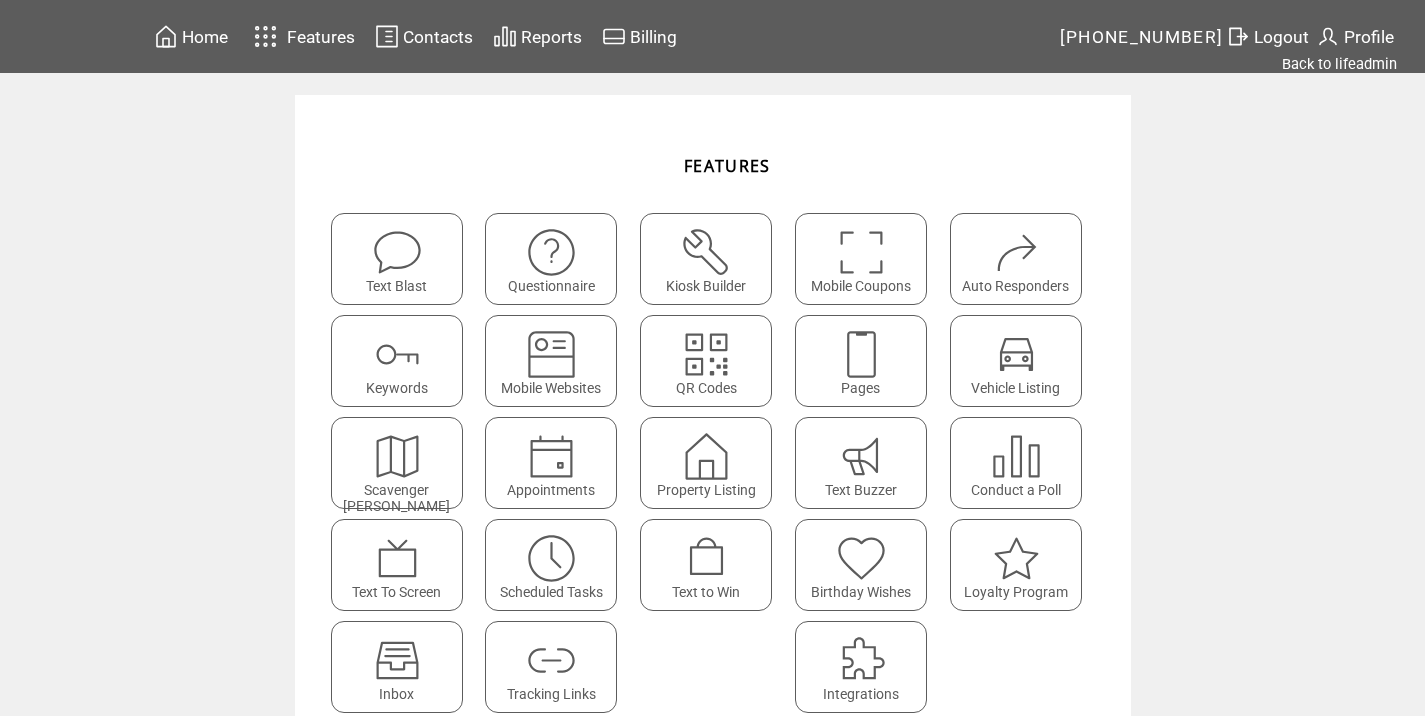 scroll, scrollTop: 0, scrollLeft: 0, axis: both 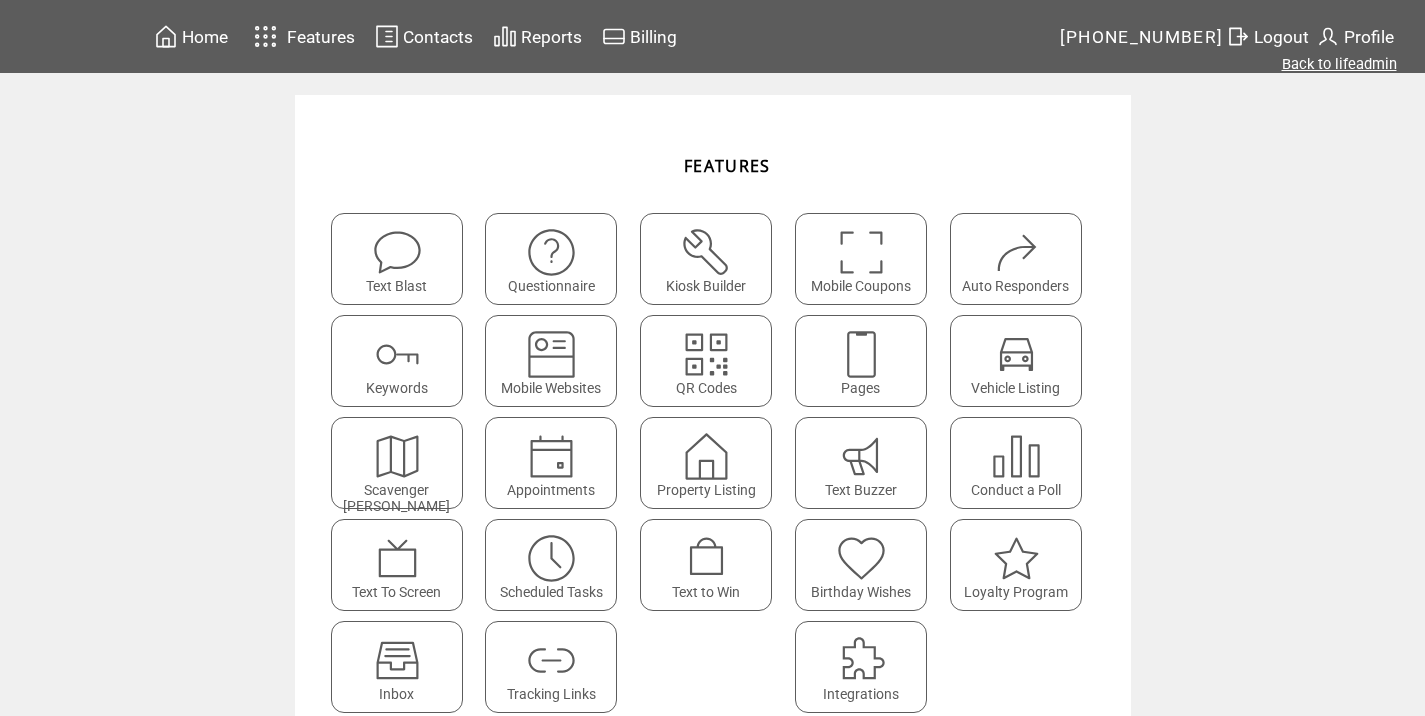 click on "Back to lifeadmin" at bounding box center (1339, 64) 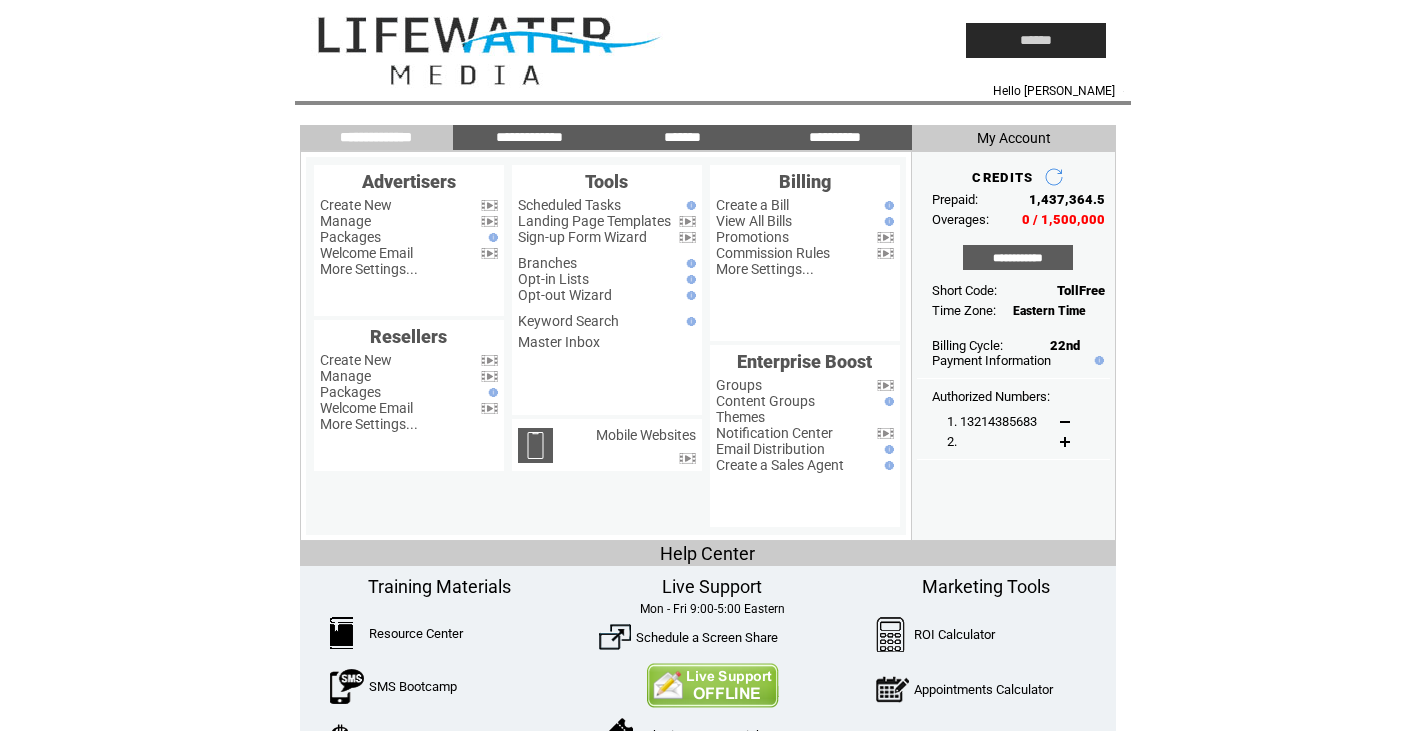 scroll, scrollTop: 0, scrollLeft: 0, axis: both 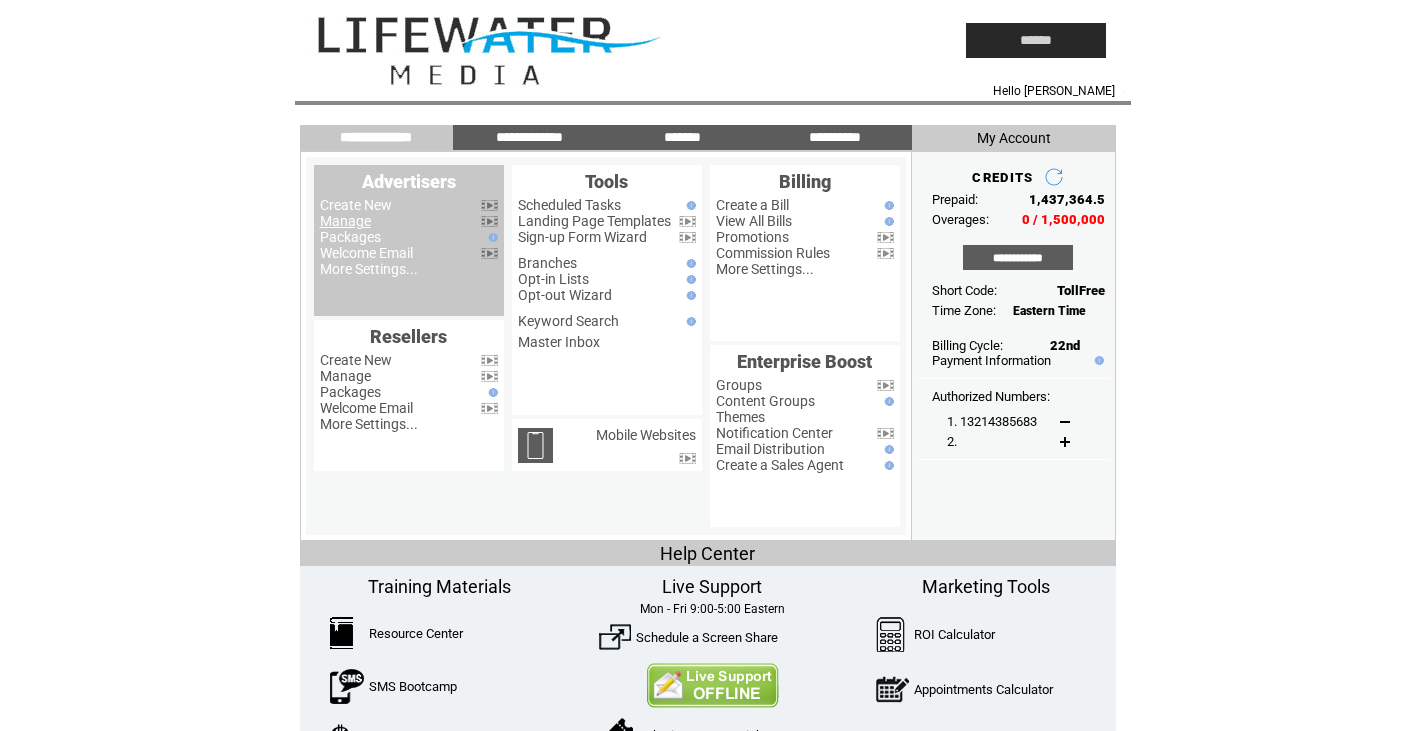 click on "Manage" at bounding box center [345, 221] 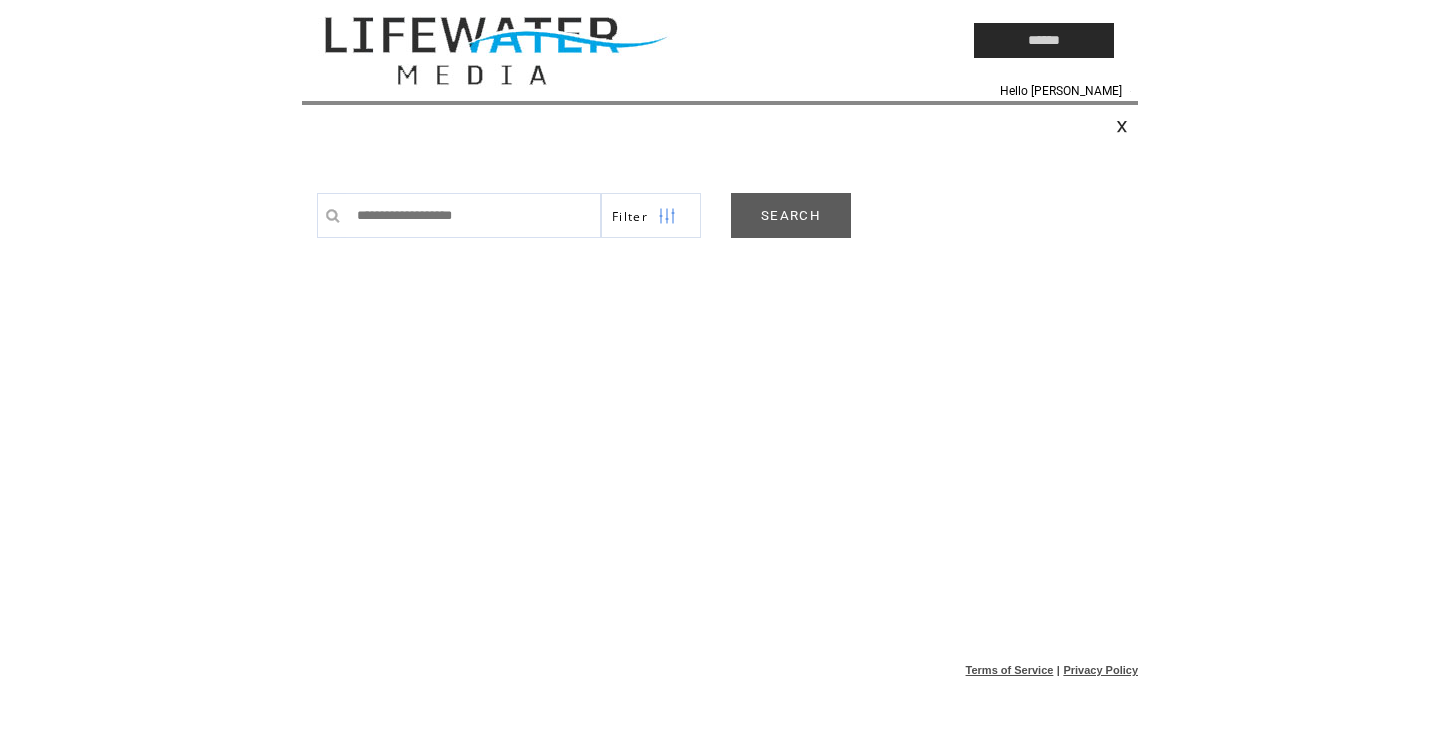 scroll, scrollTop: 0, scrollLeft: 0, axis: both 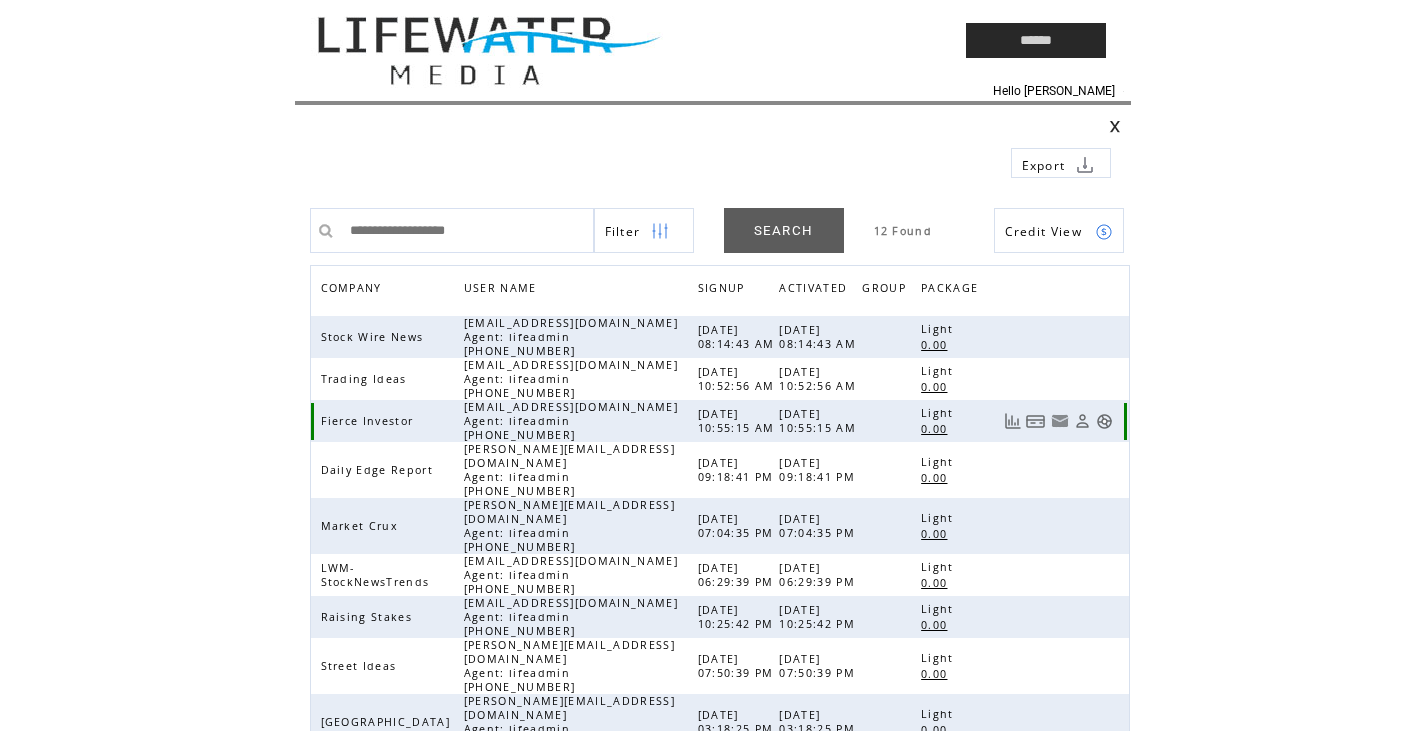 click at bounding box center (1104, 421) 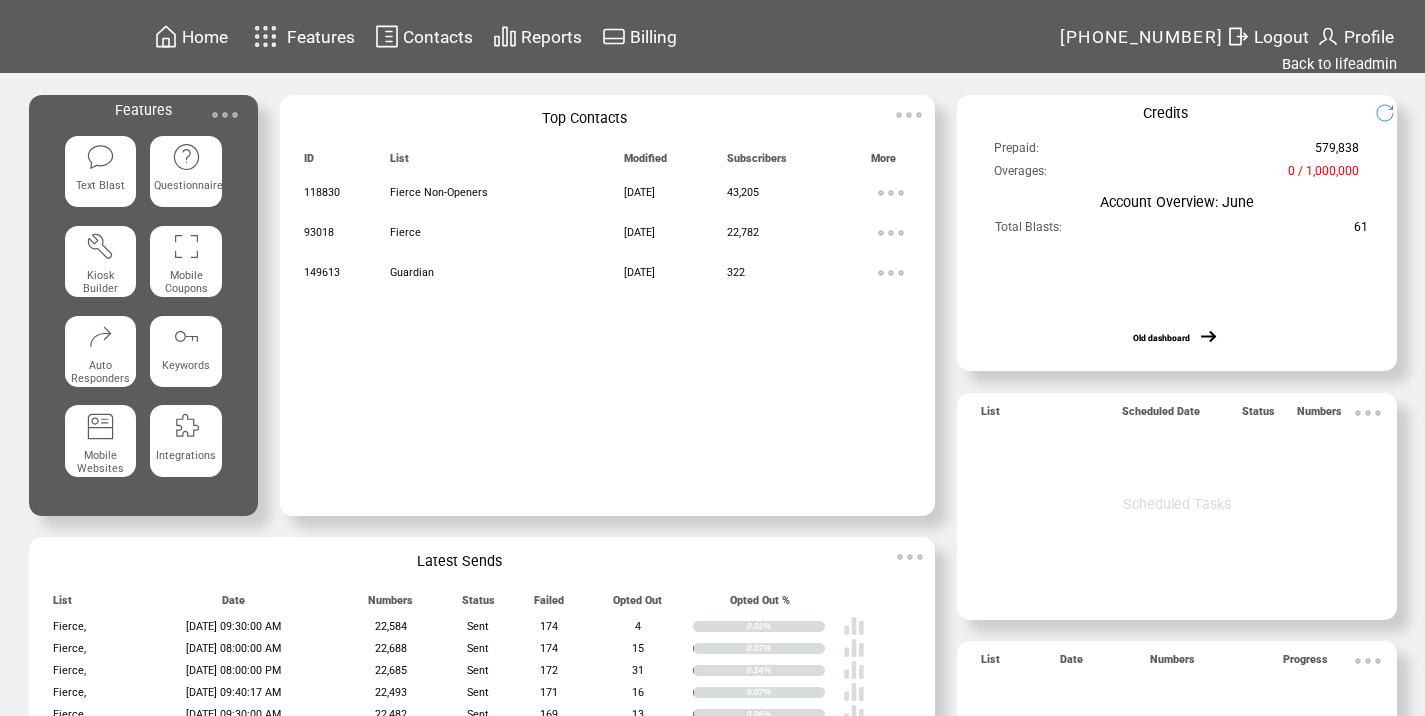 scroll, scrollTop: 0, scrollLeft: 0, axis: both 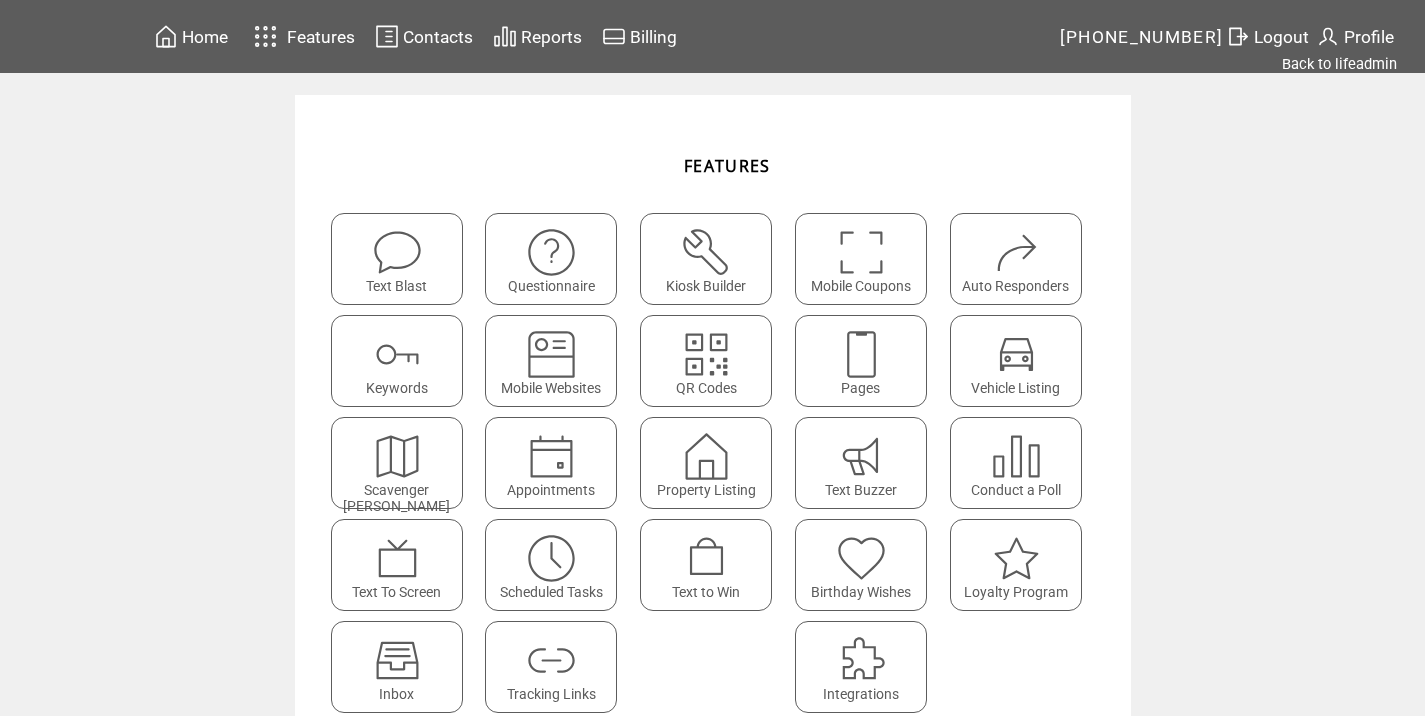 click at bounding box center [551, 660] 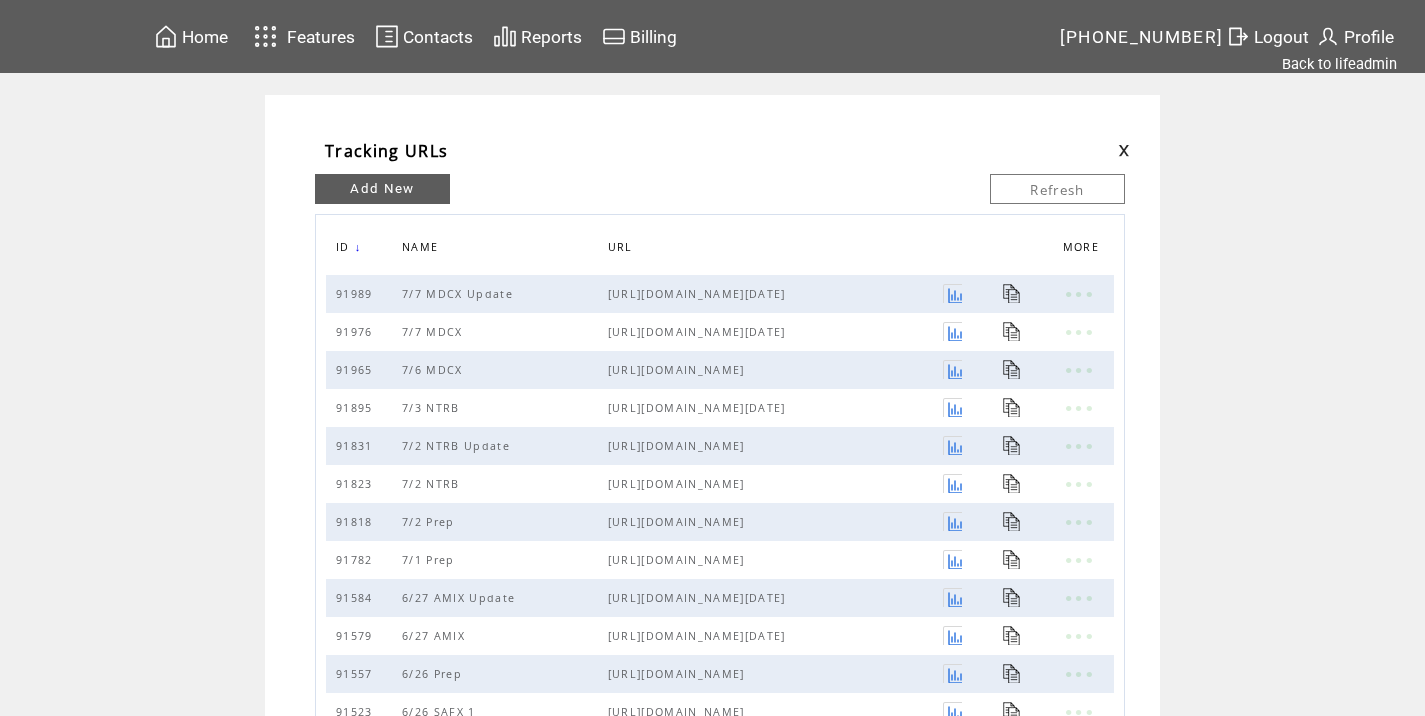 scroll, scrollTop: 0, scrollLeft: 0, axis: both 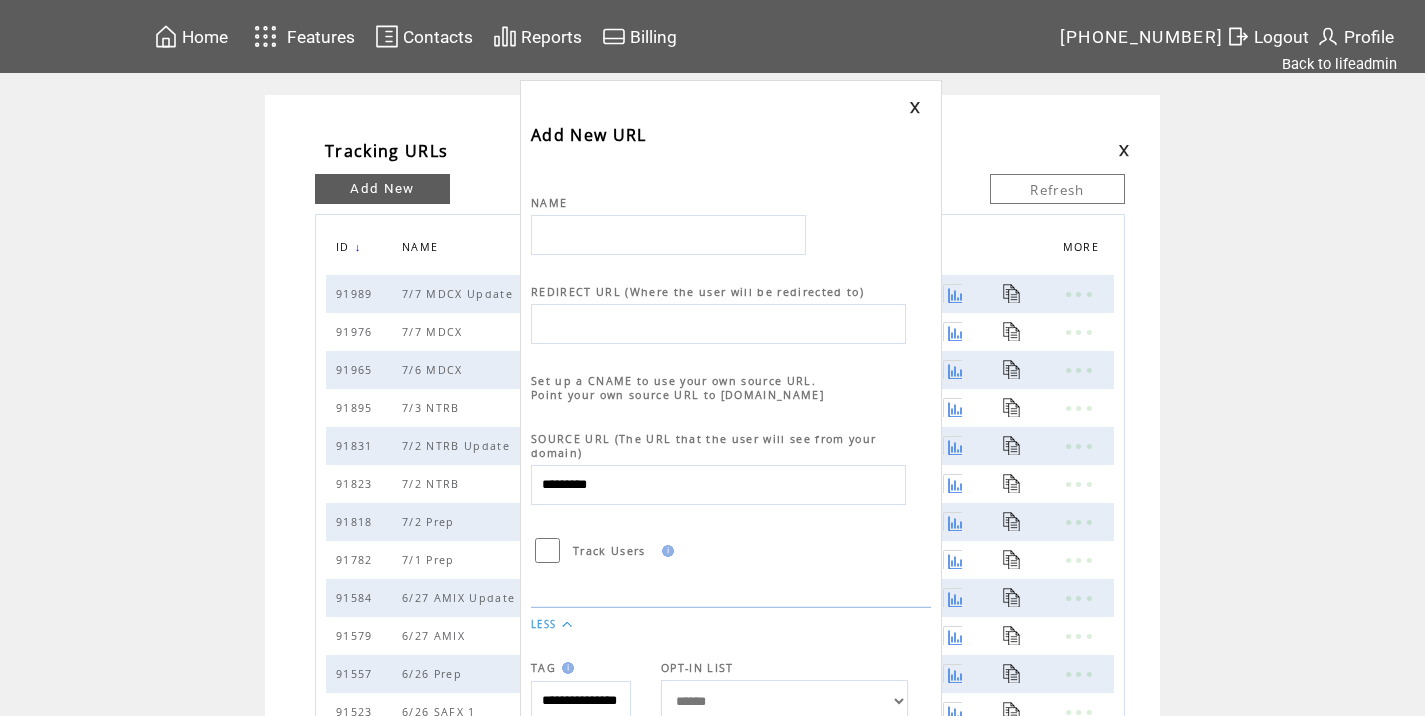 click at bounding box center (668, 235) 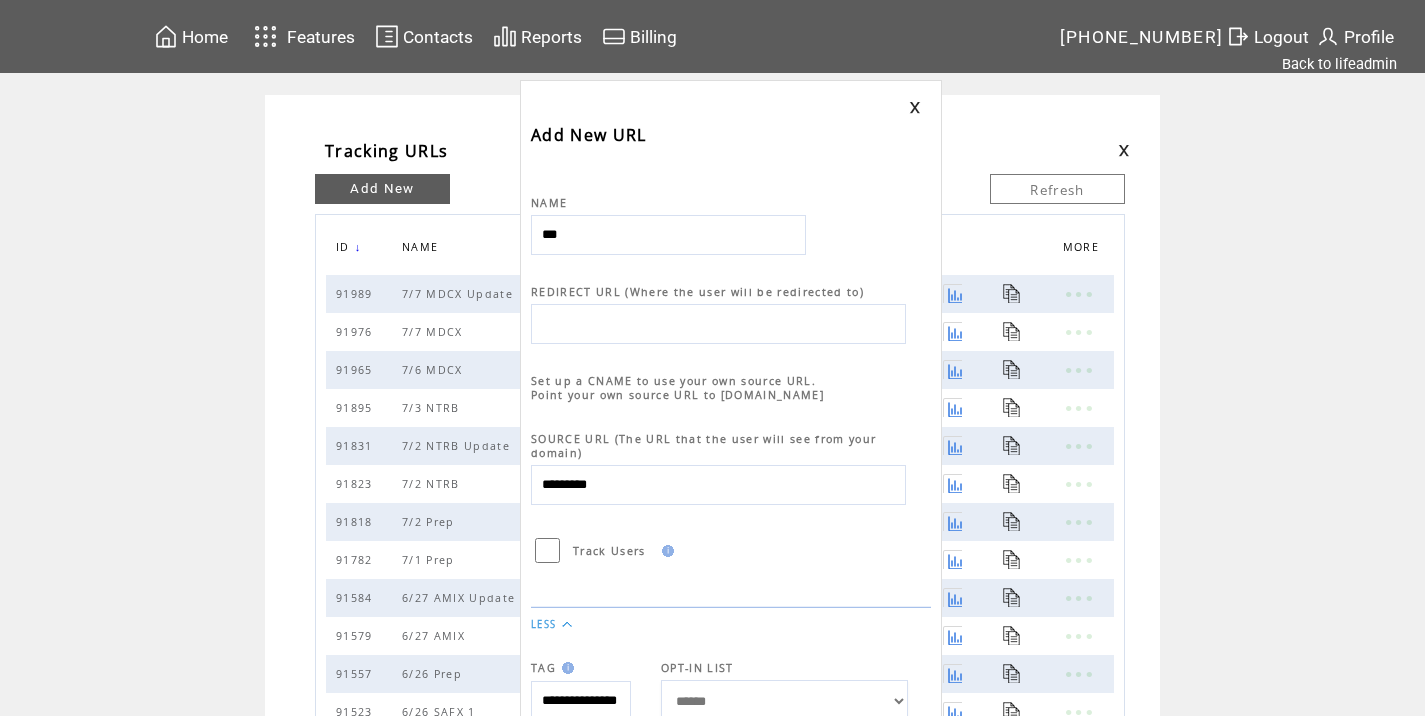 type on "**********" 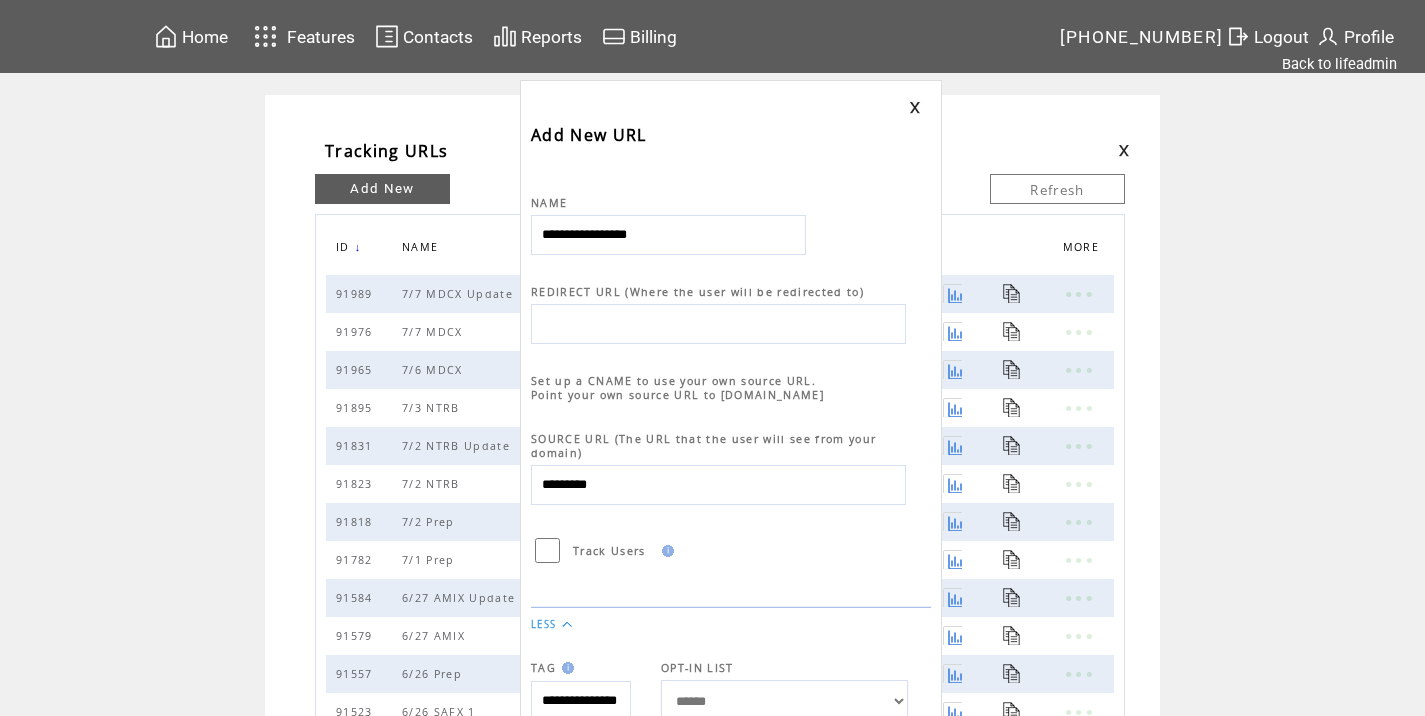 click at bounding box center [731, 339] 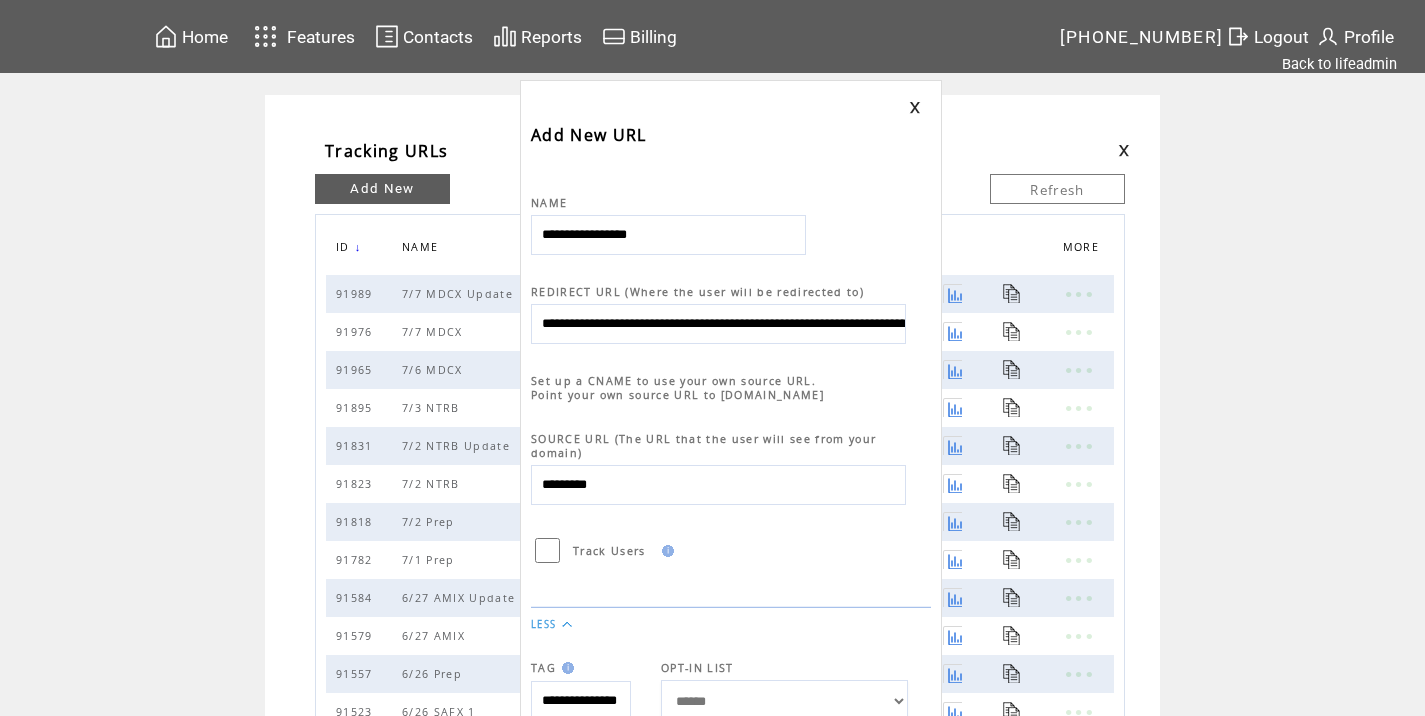 scroll, scrollTop: 0, scrollLeft: 950, axis: horizontal 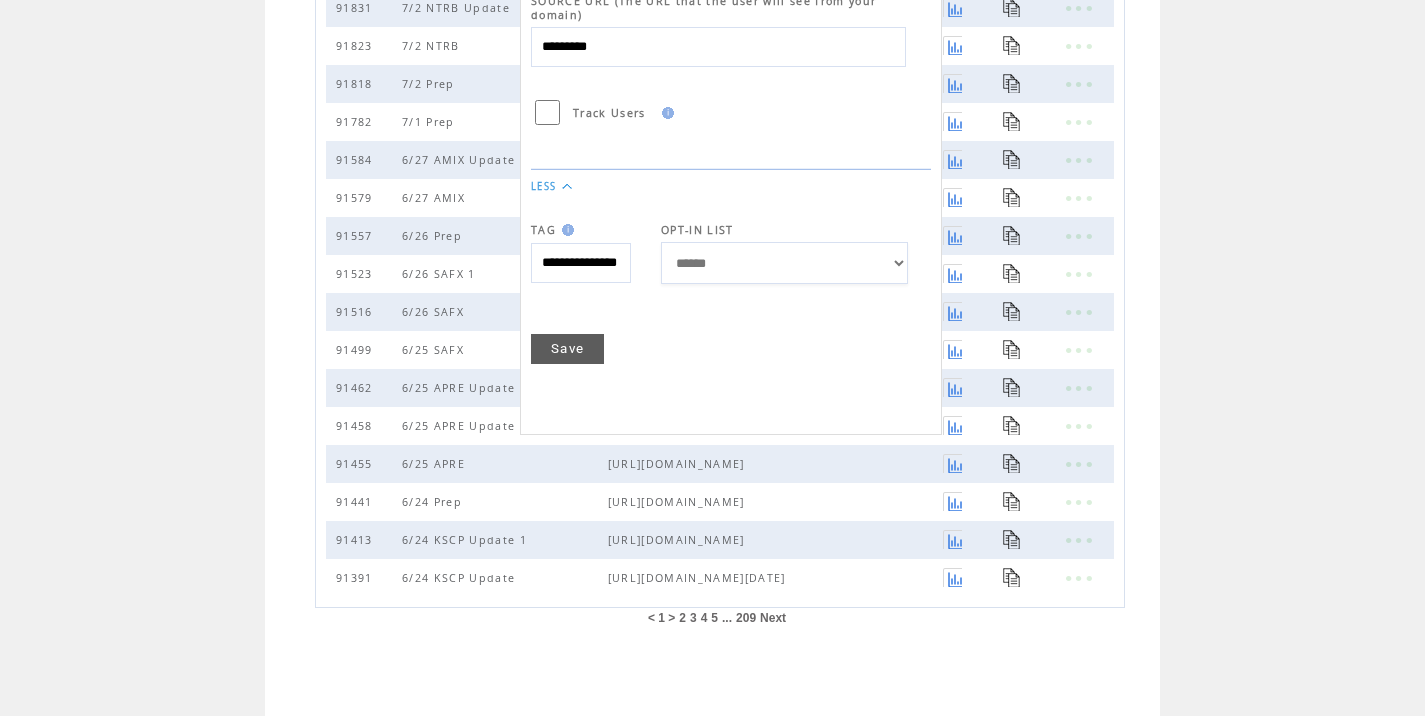 type on "**********" 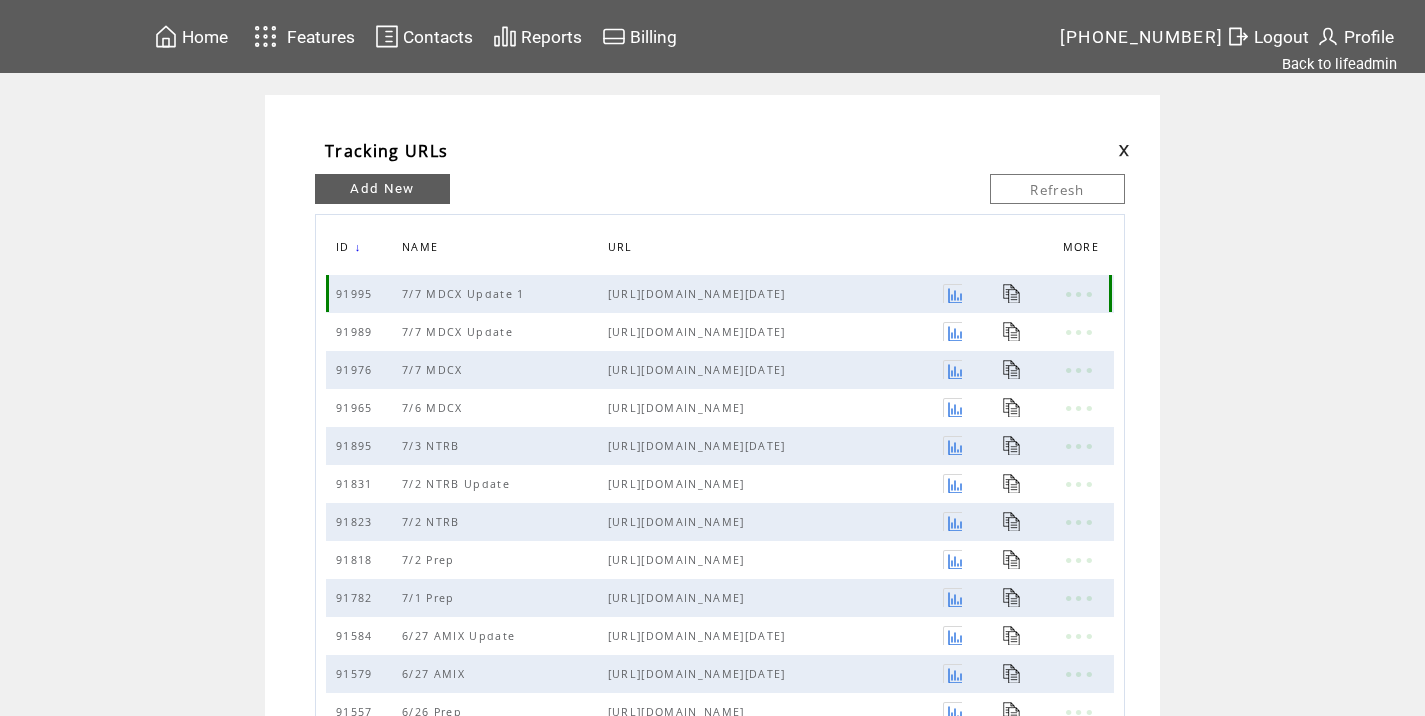 click at bounding box center (1012, 293) 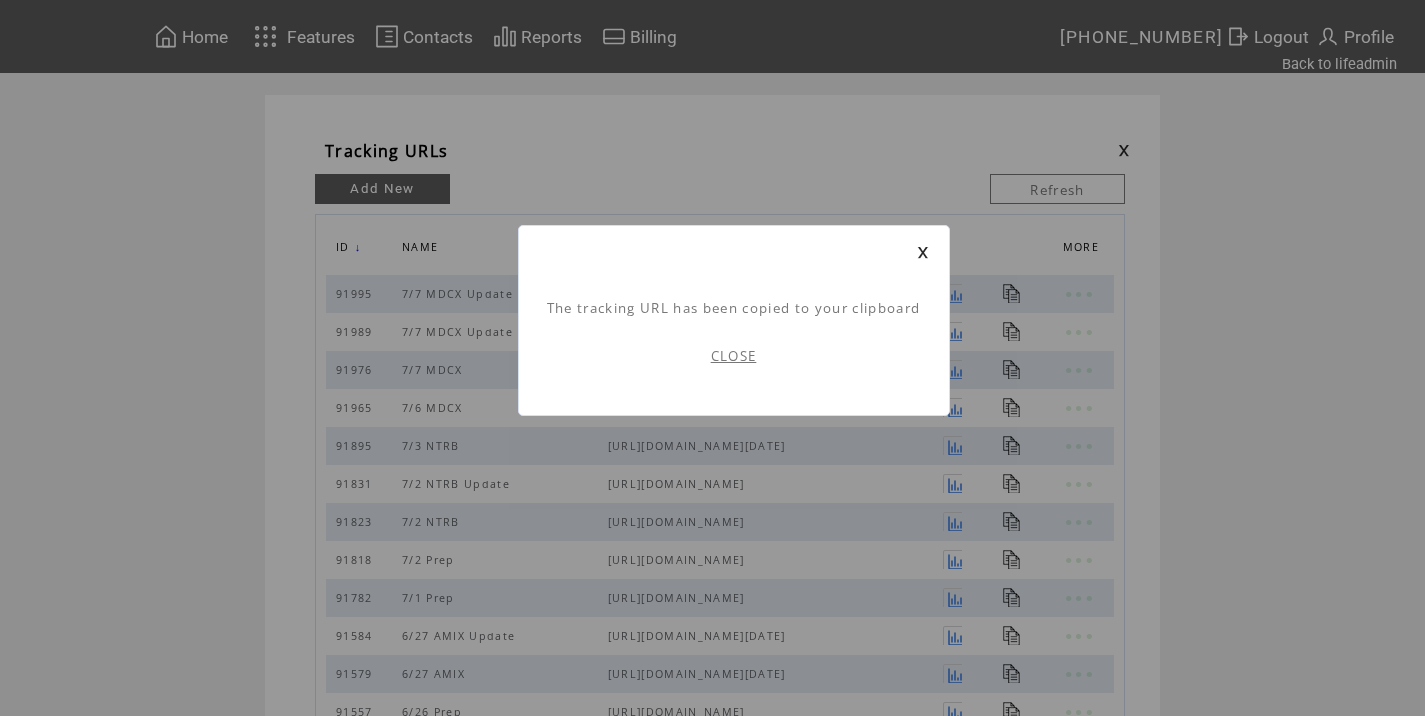 scroll, scrollTop: 1, scrollLeft: 0, axis: vertical 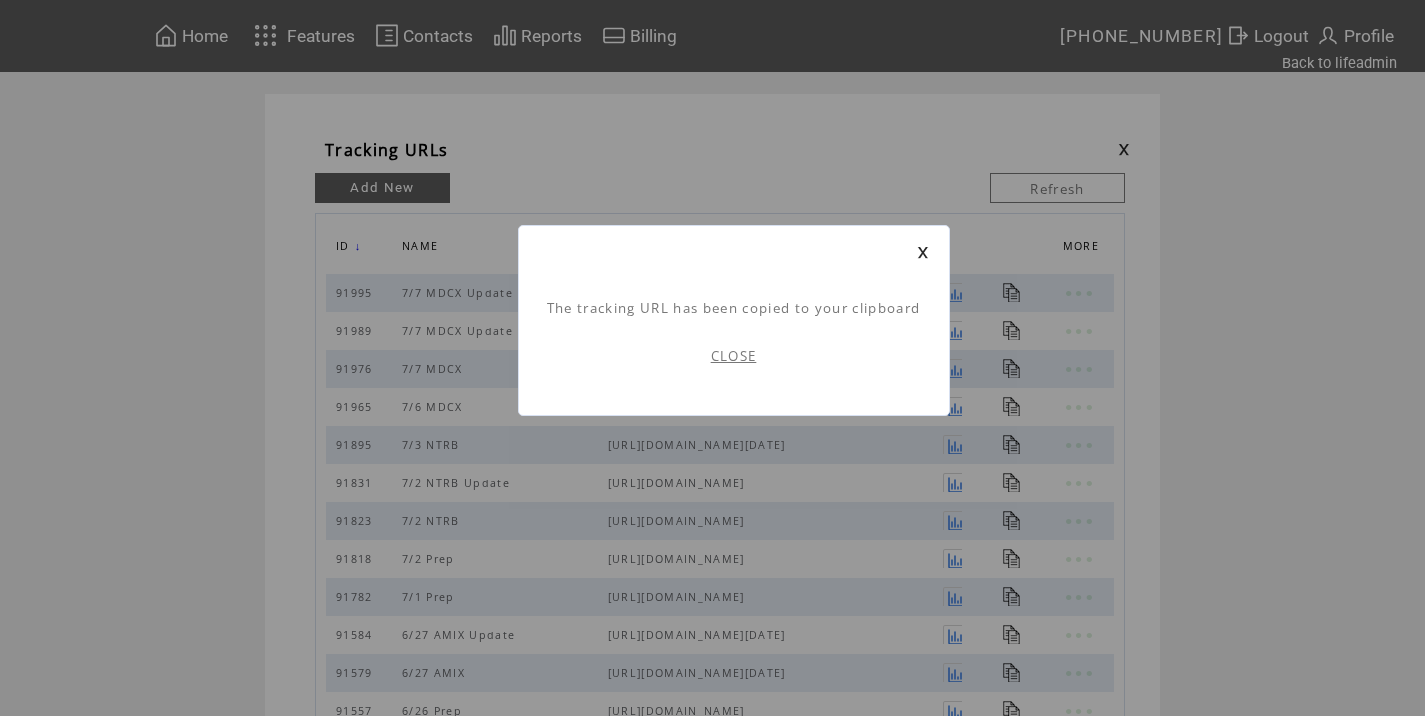 click on "CLOSE" at bounding box center [734, 356] 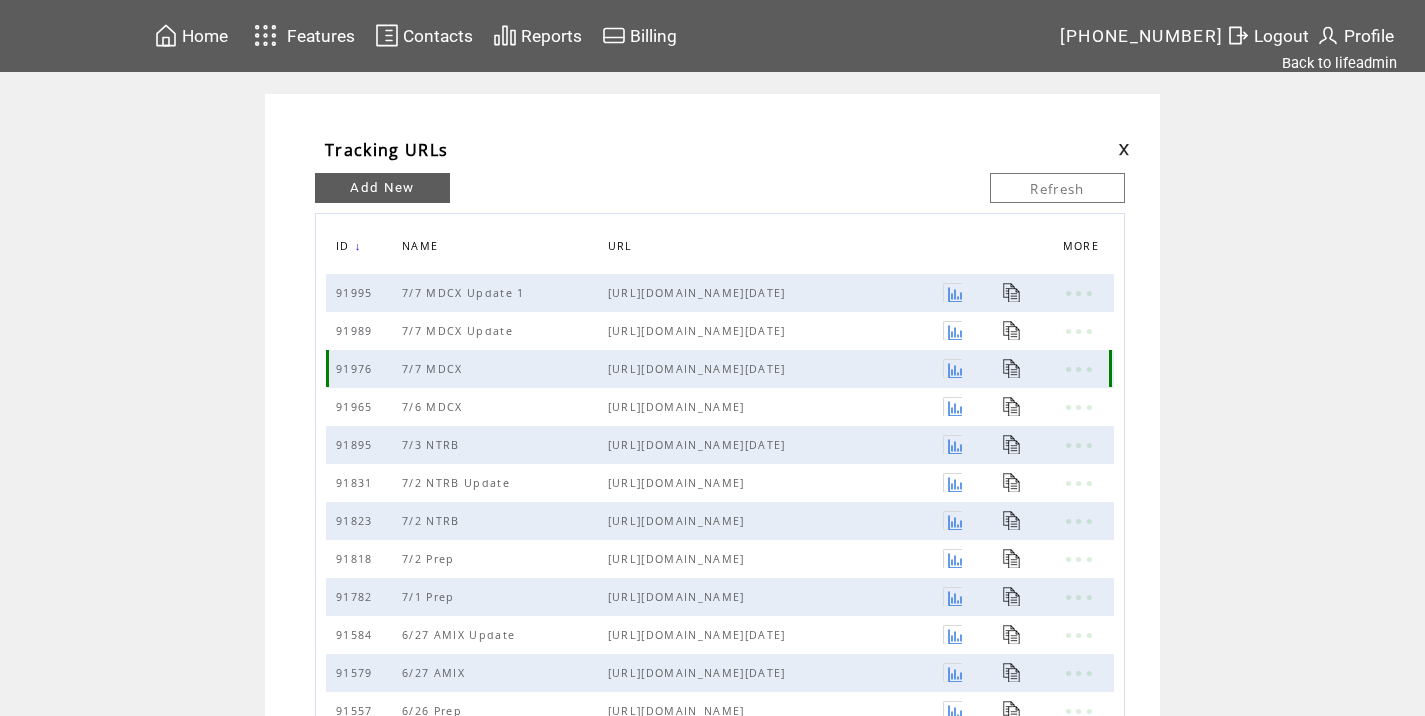 scroll, scrollTop: 0, scrollLeft: 0, axis: both 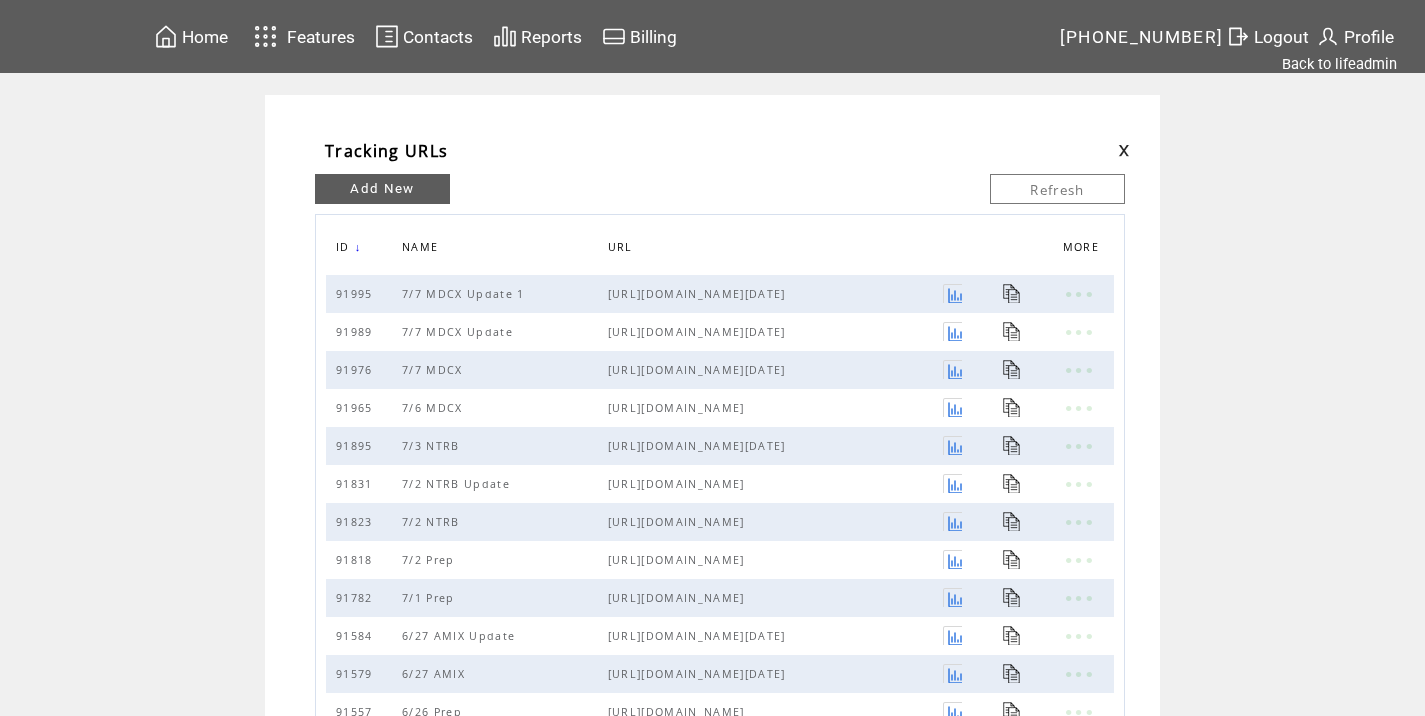 click at bounding box center (1124, 150) 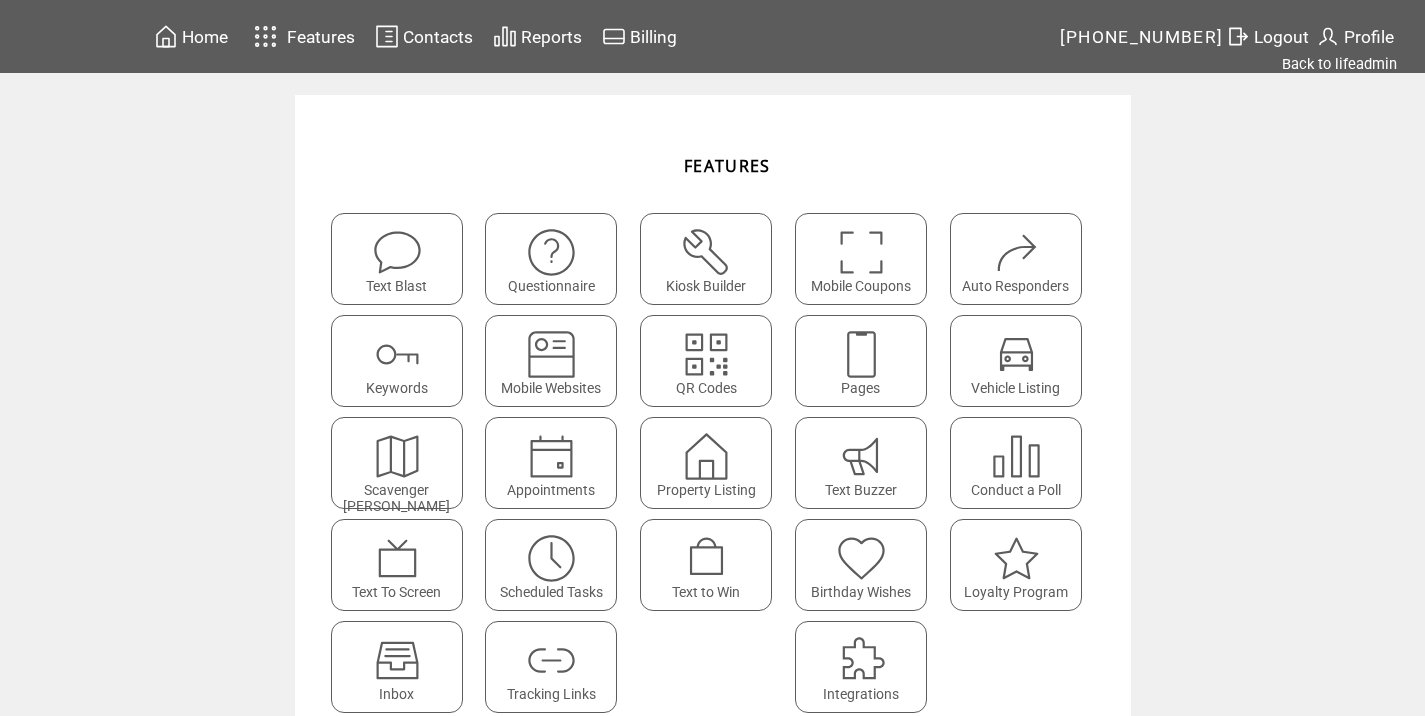 scroll, scrollTop: 0, scrollLeft: 0, axis: both 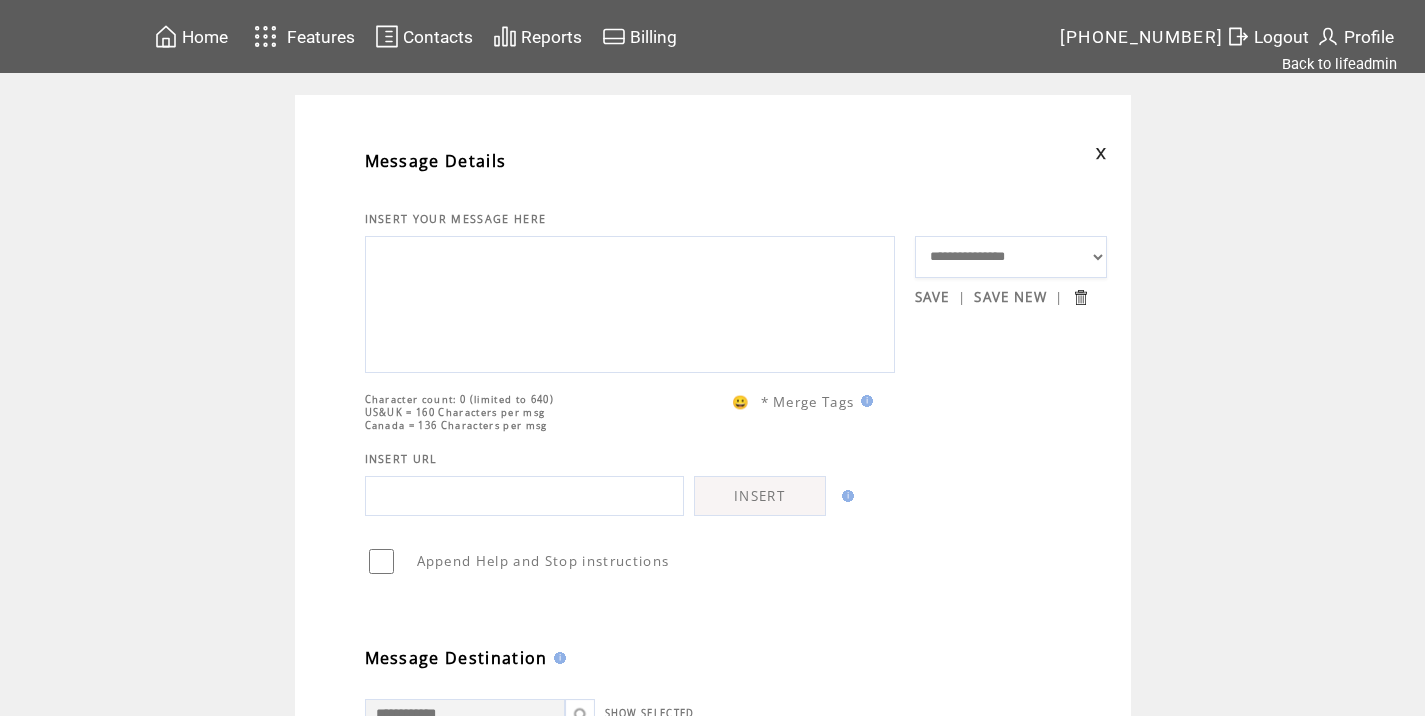 click at bounding box center [630, 302] 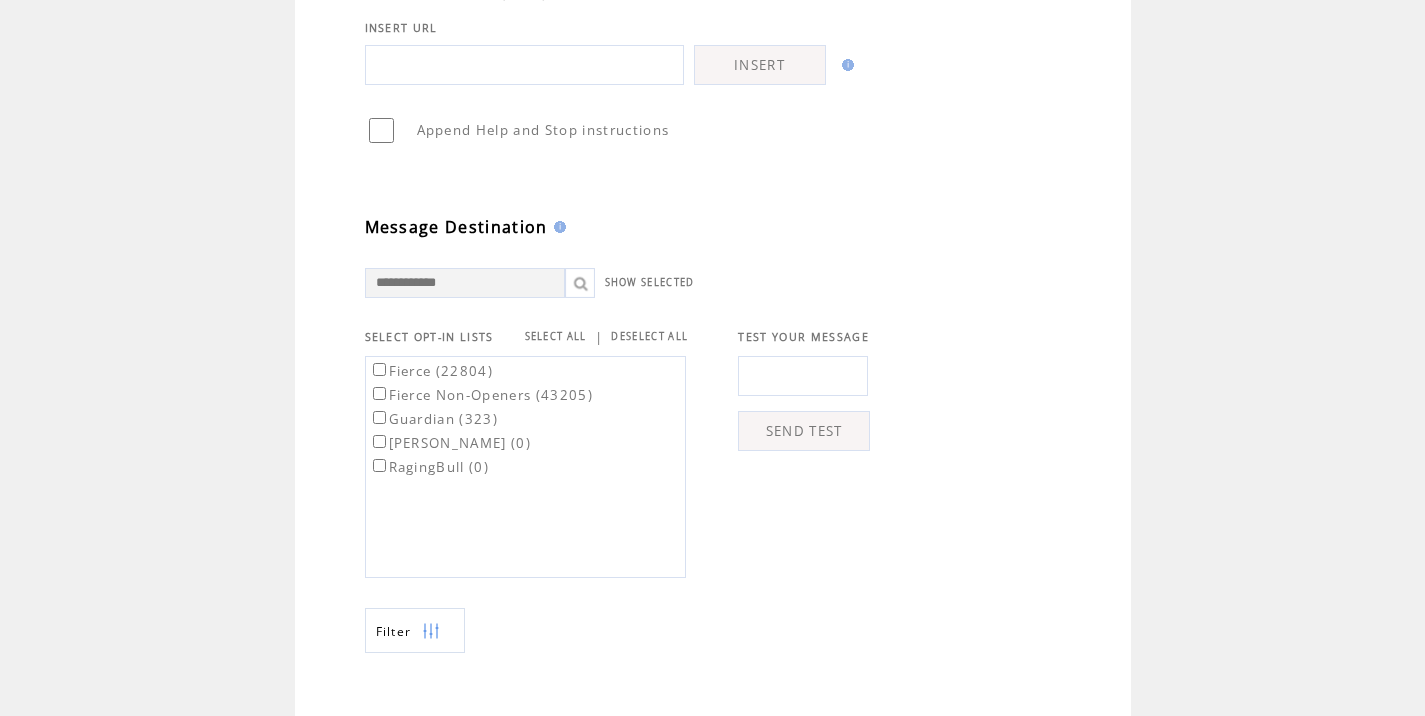 scroll, scrollTop: 432, scrollLeft: 0, axis: vertical 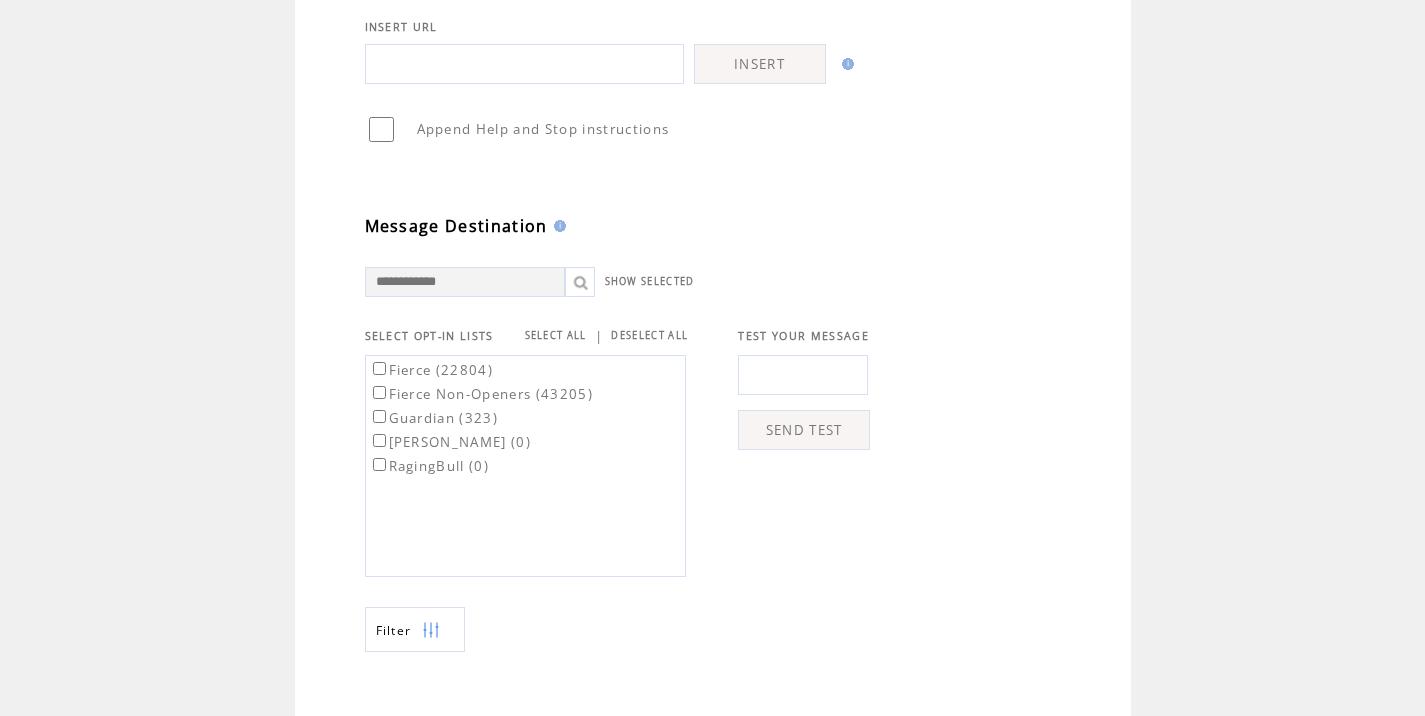type on "**********" 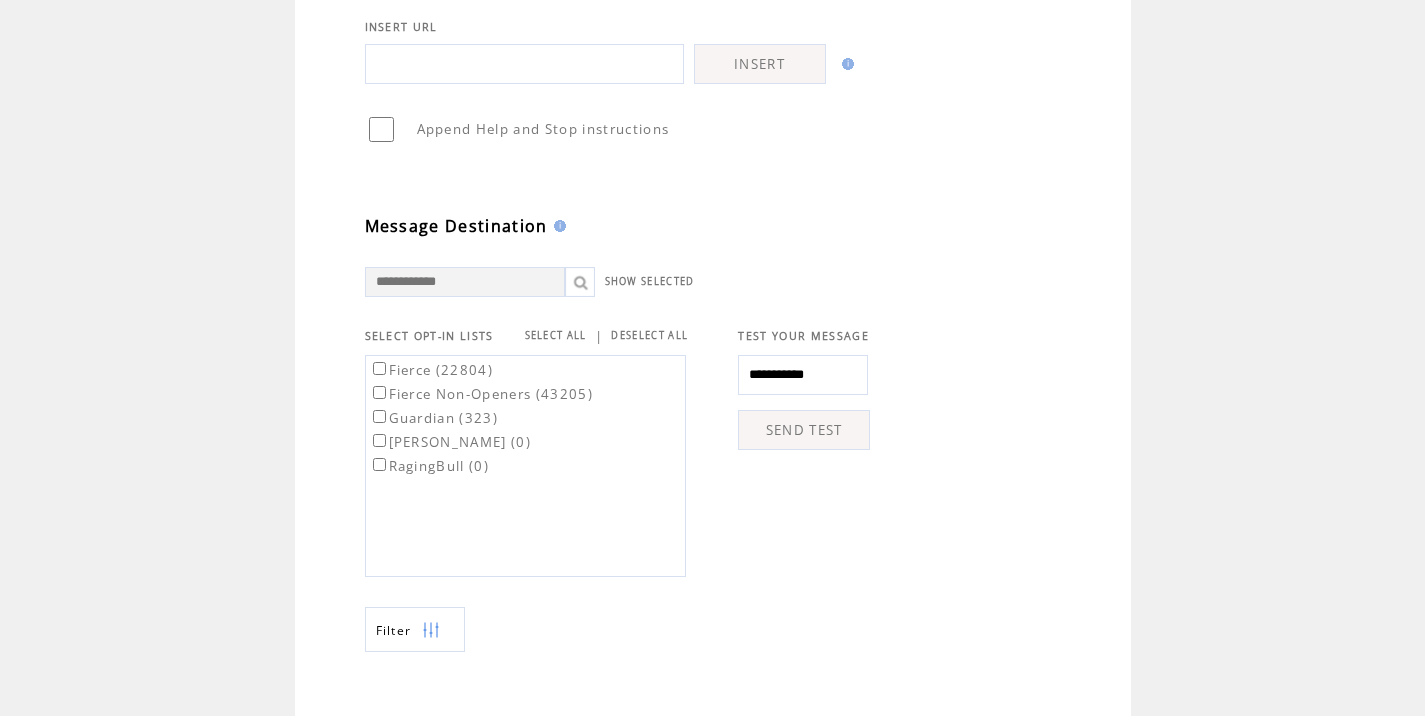 click on "SEND TEST" at bounding box center [804, 430] 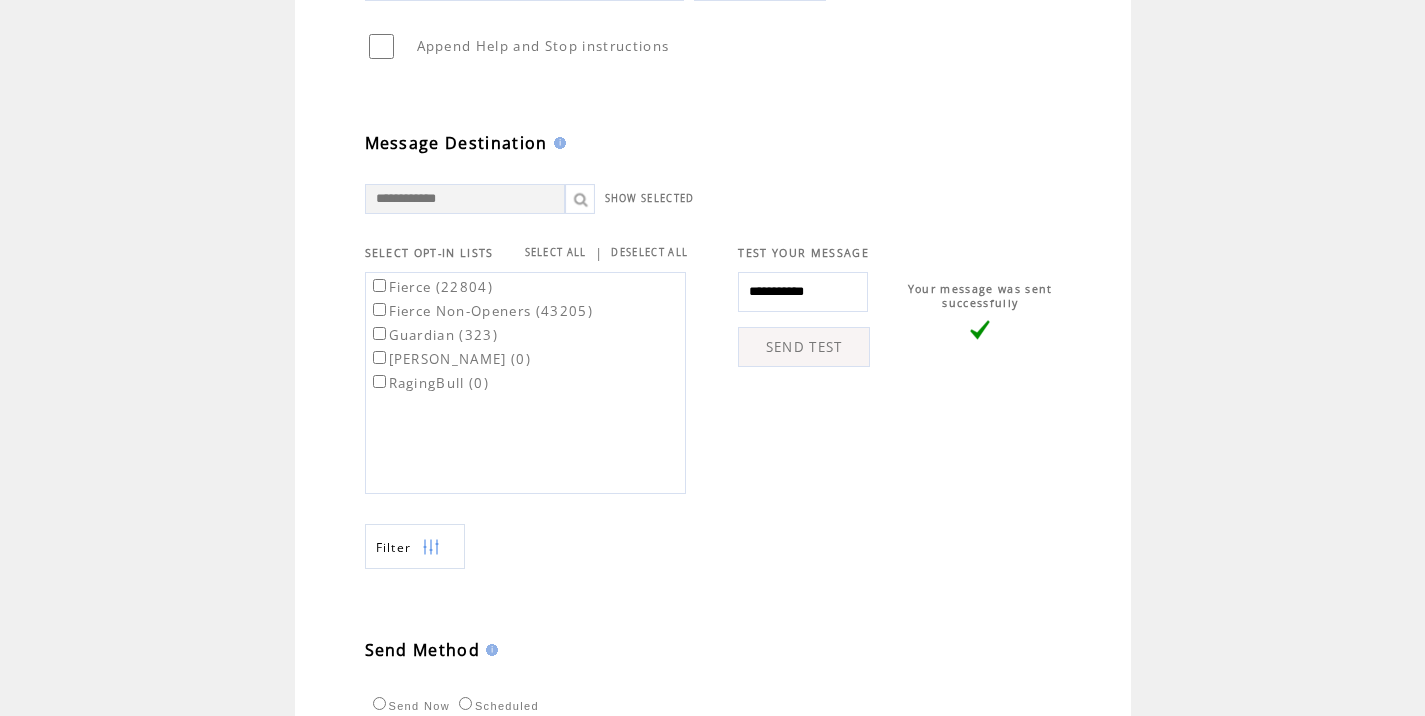 scroll, scrollTop: 774, scrollLeft: 0, axis: vertical 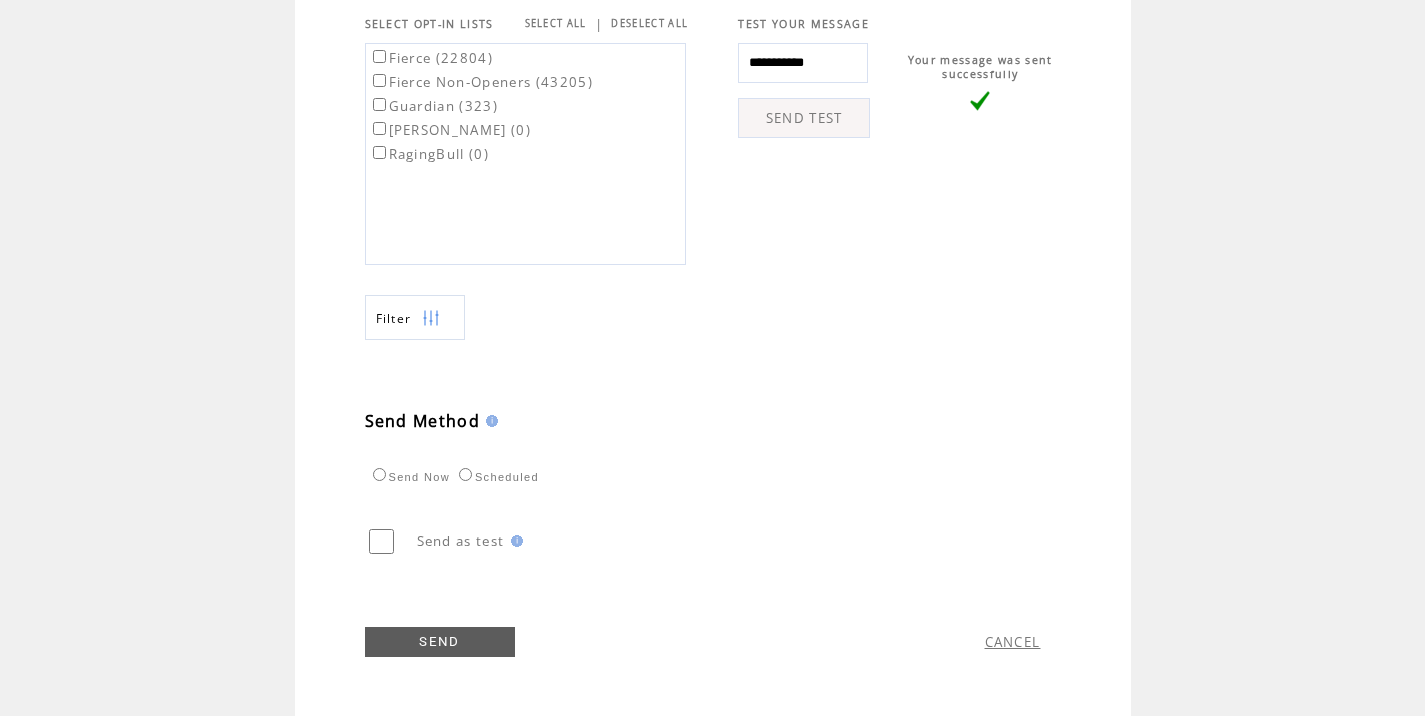 click on "Fierce (22804)" at bounding box center [431, 58] 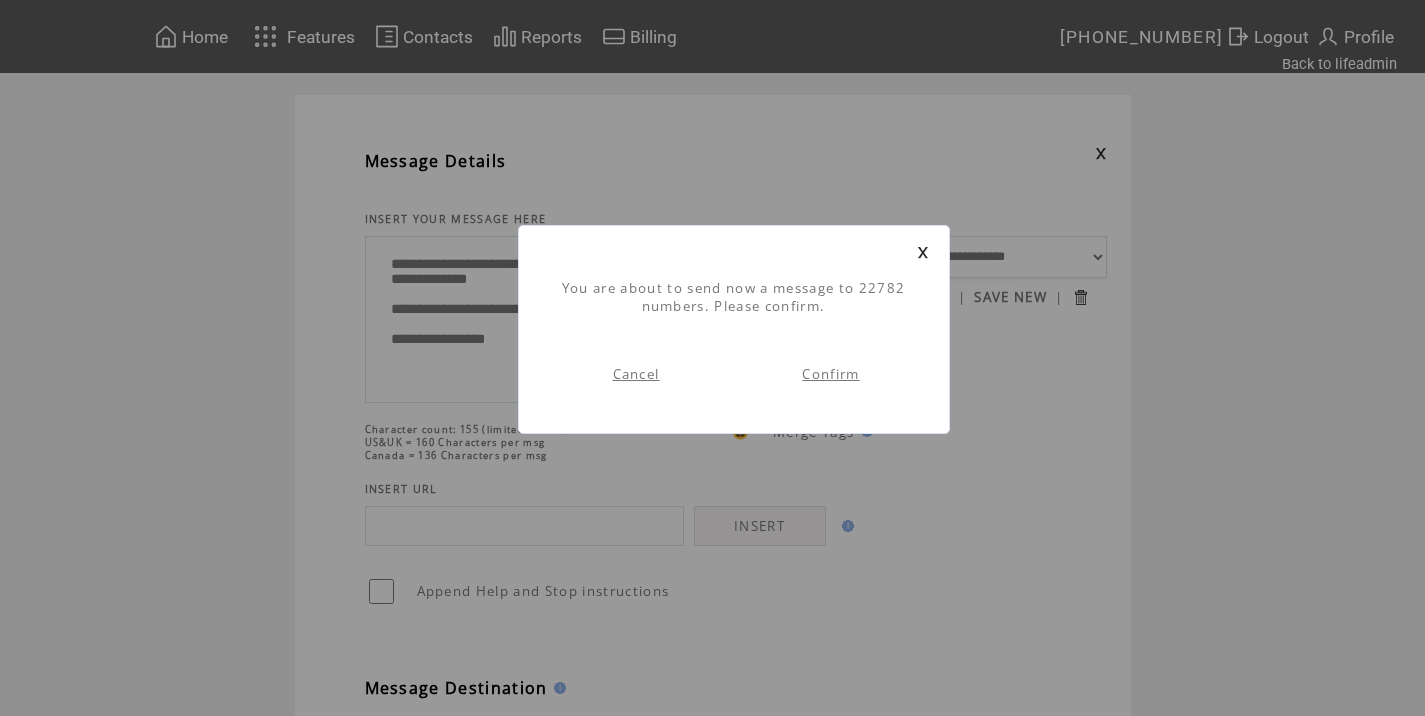 scroll, scrollTop: 1, scrollLeft: 0, axis: vertical 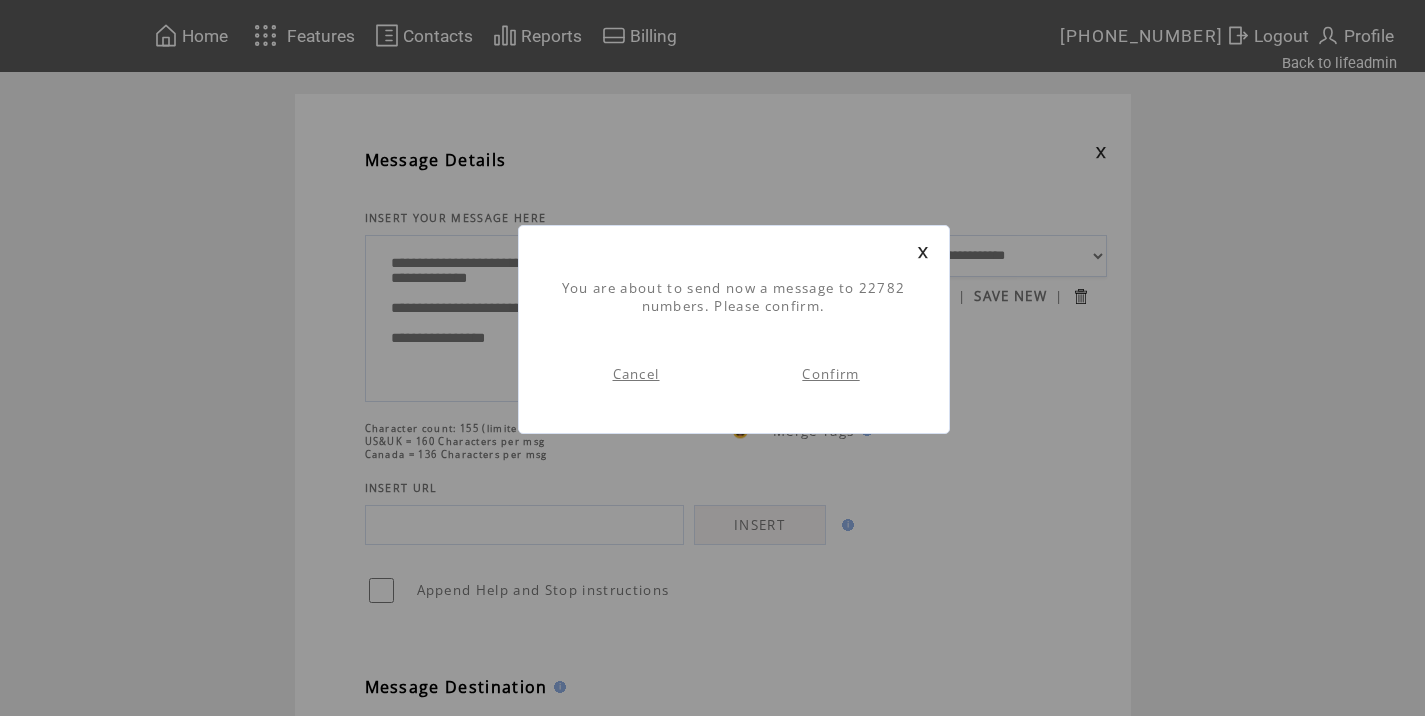 click on "Confirm" at bounding box center (830, 374) 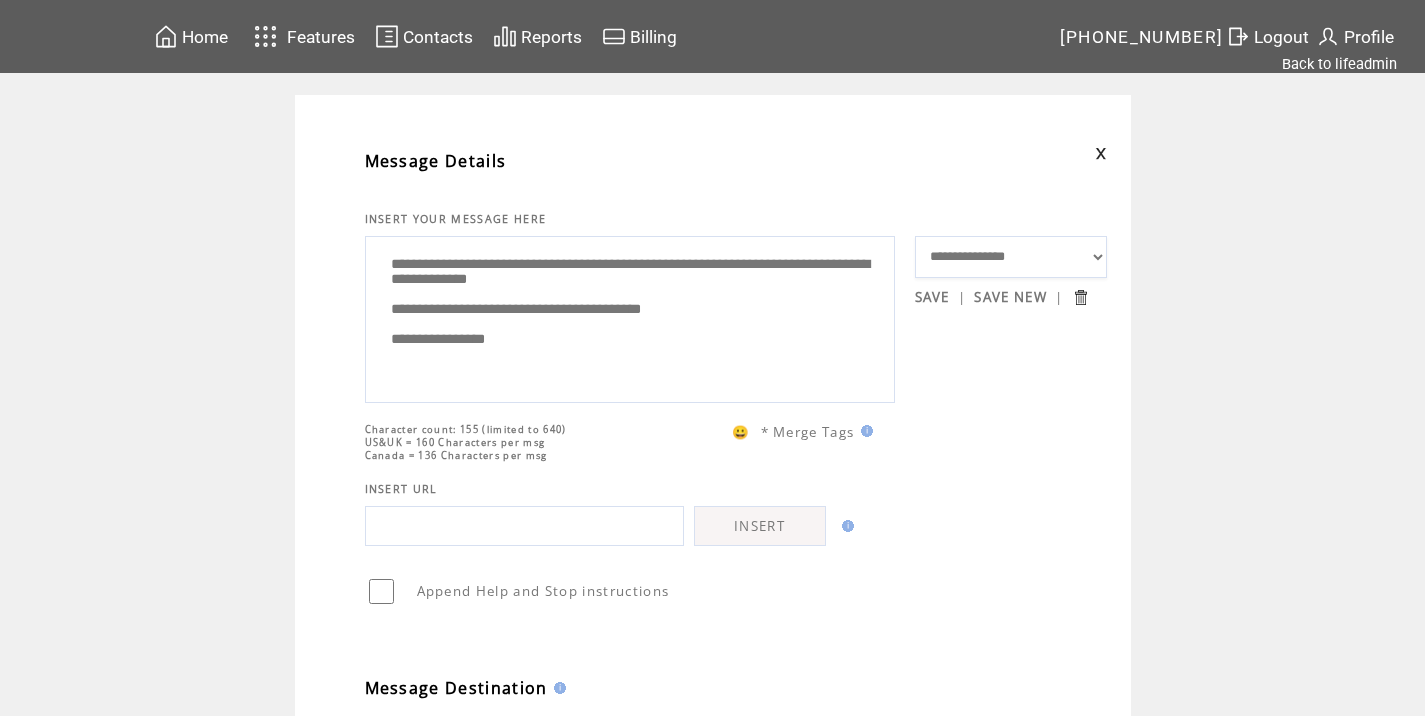 scroll, scrollTop: 1, scrollLeft: 0, axis: vertical 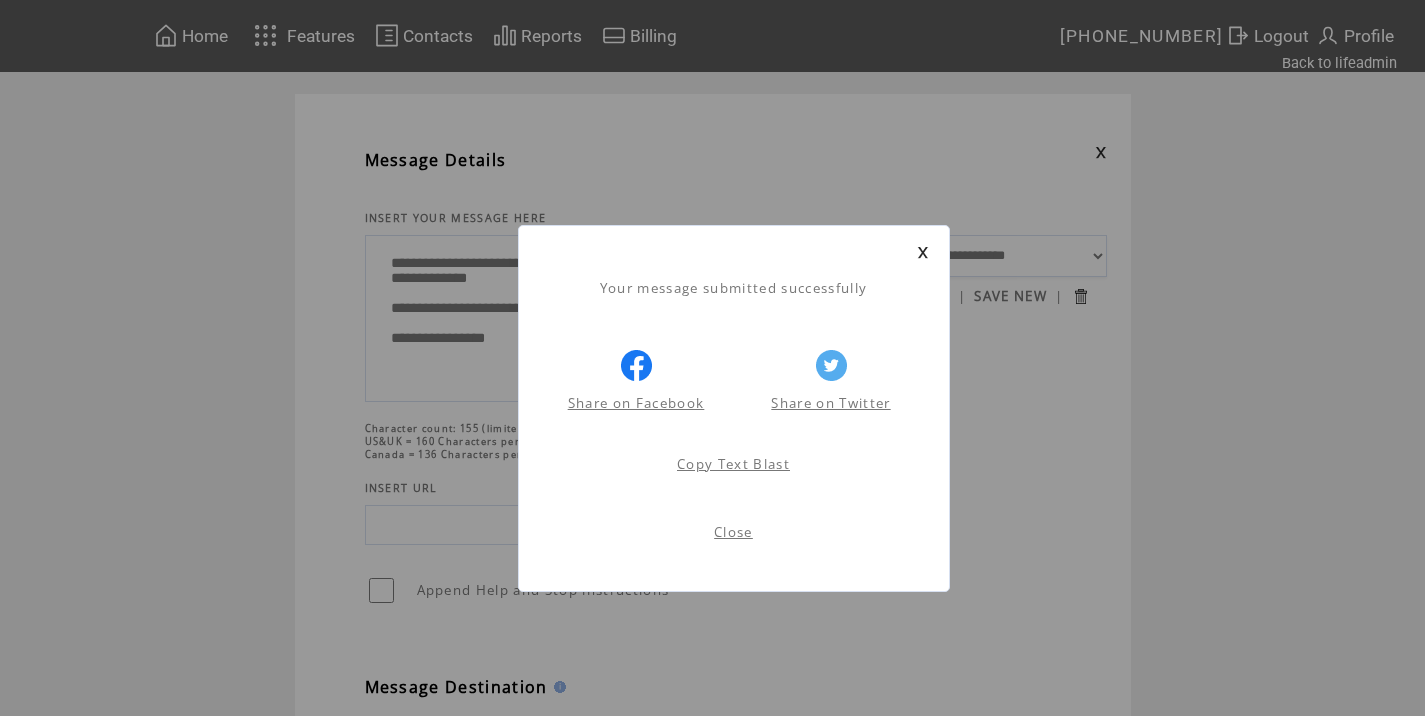 click on "Close" at bounding box center (733, 532) 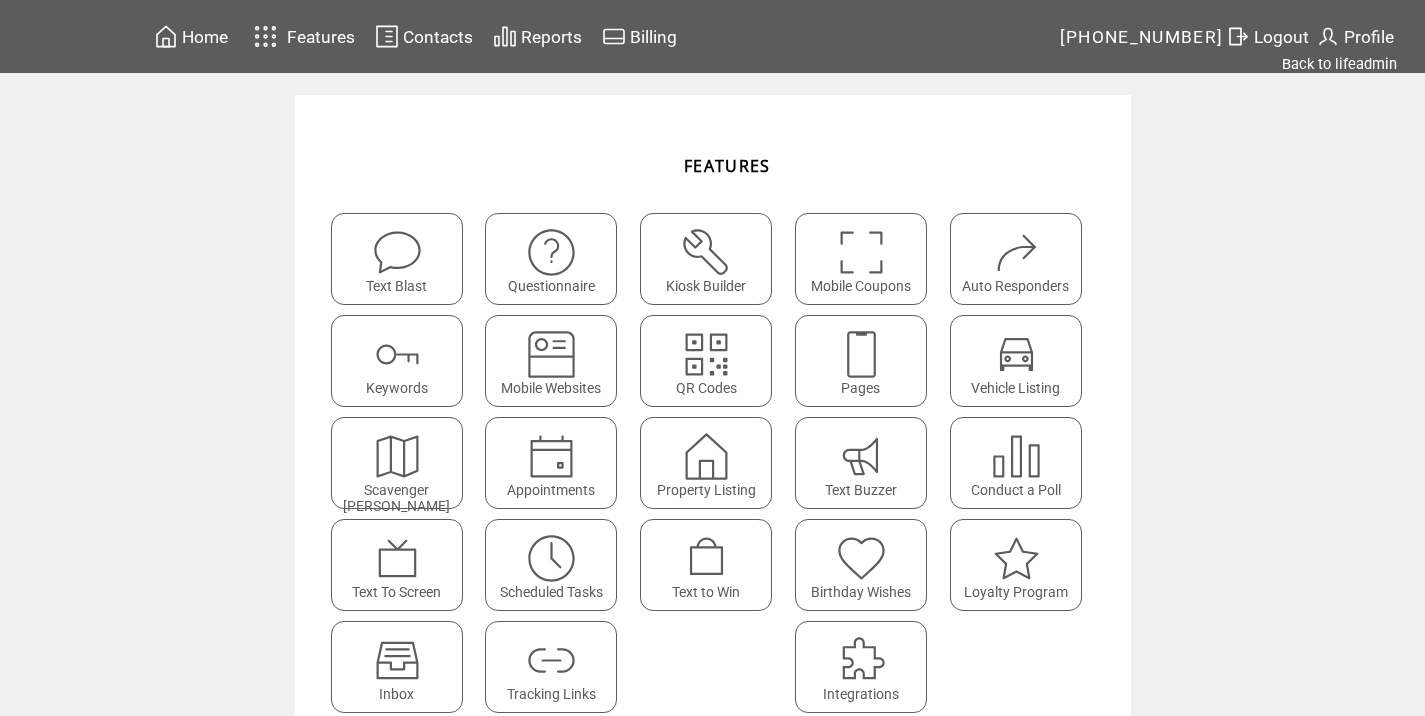 scroll, scrollTop: 0, scrollLeft: 0, axis: both 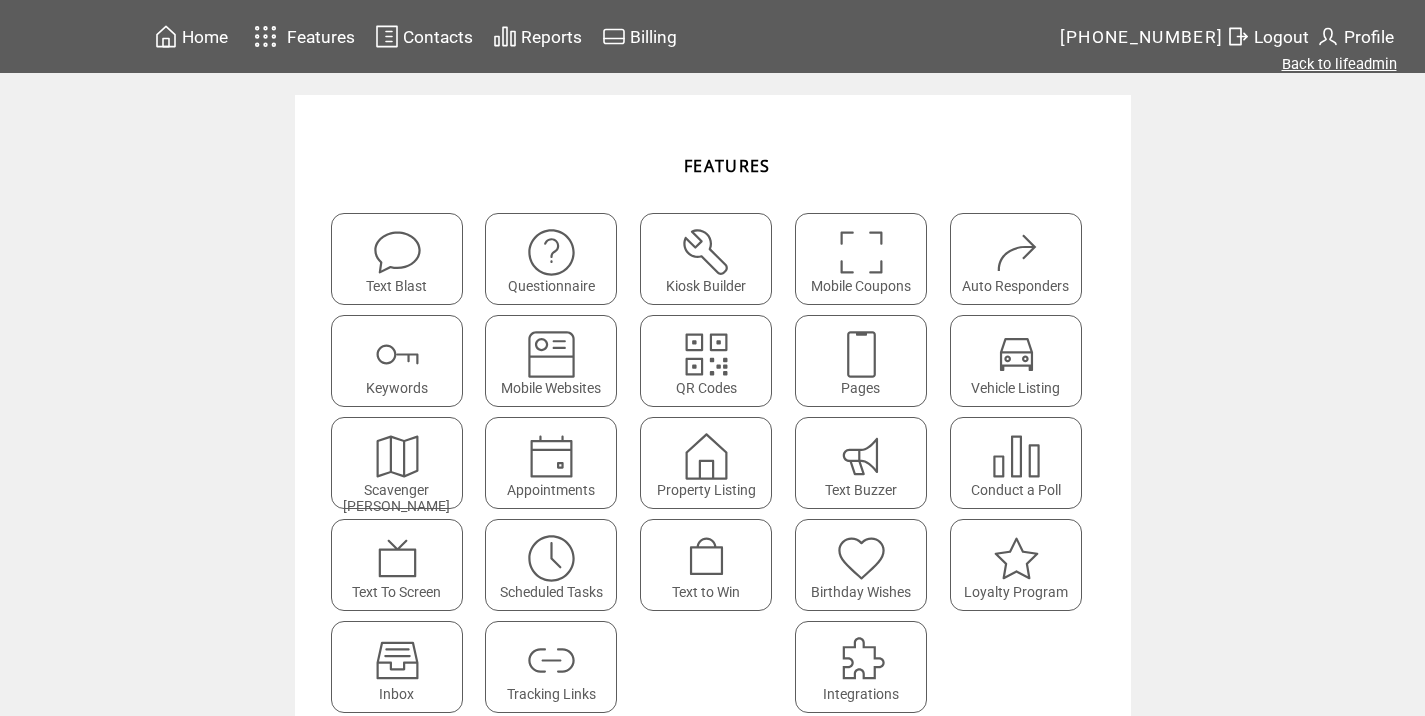 click on "Back to lifeadmin" at bounding box center (1339, 64) 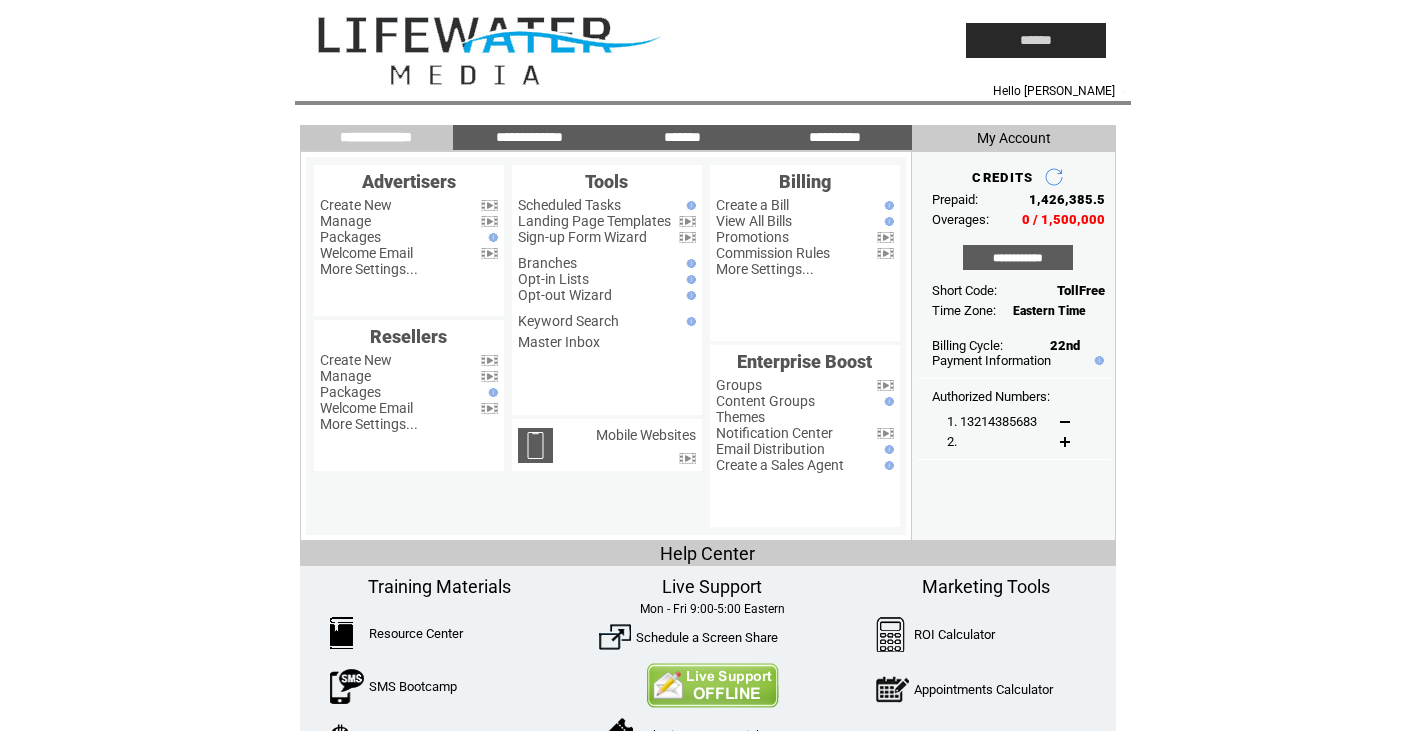 scroll, scrollTop: 0, scrollLeft: 0, axis: both 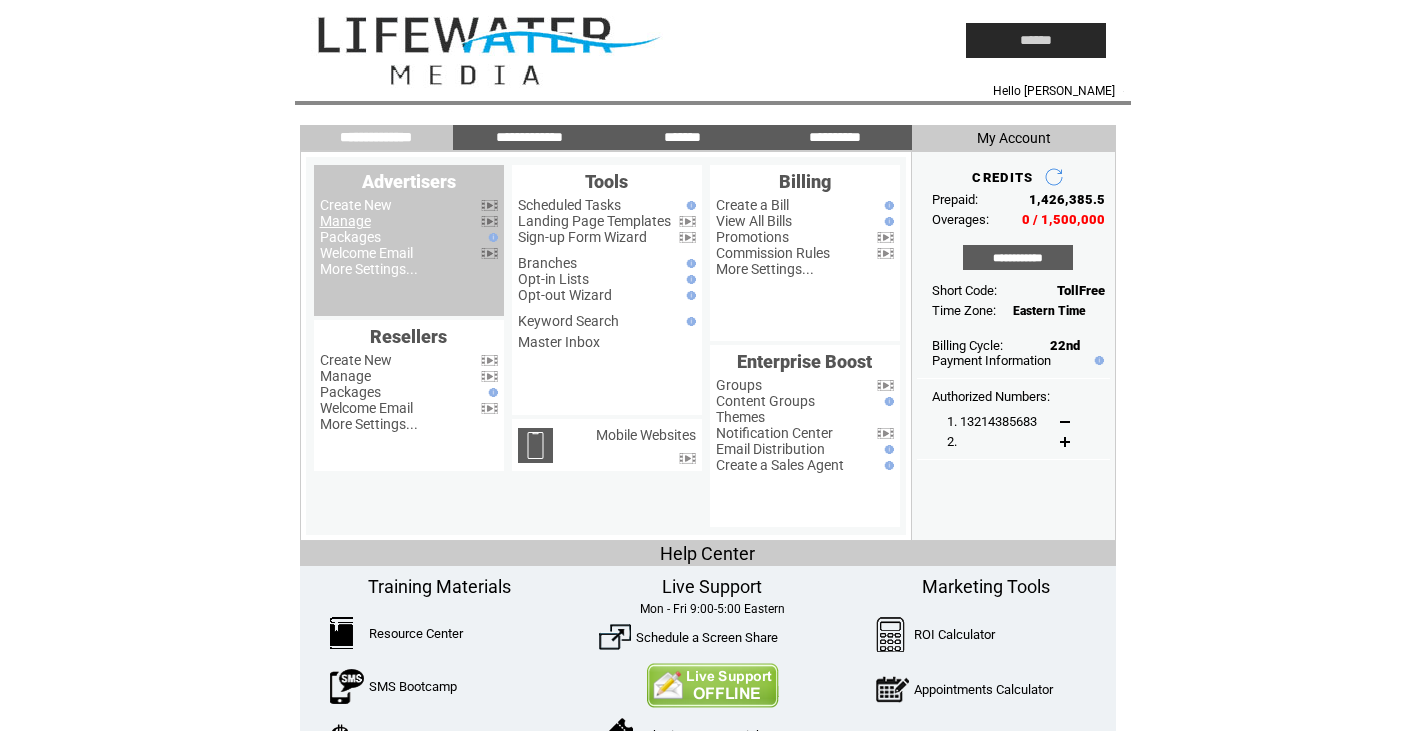 click on "Manage" at bounding box center (345, 221) 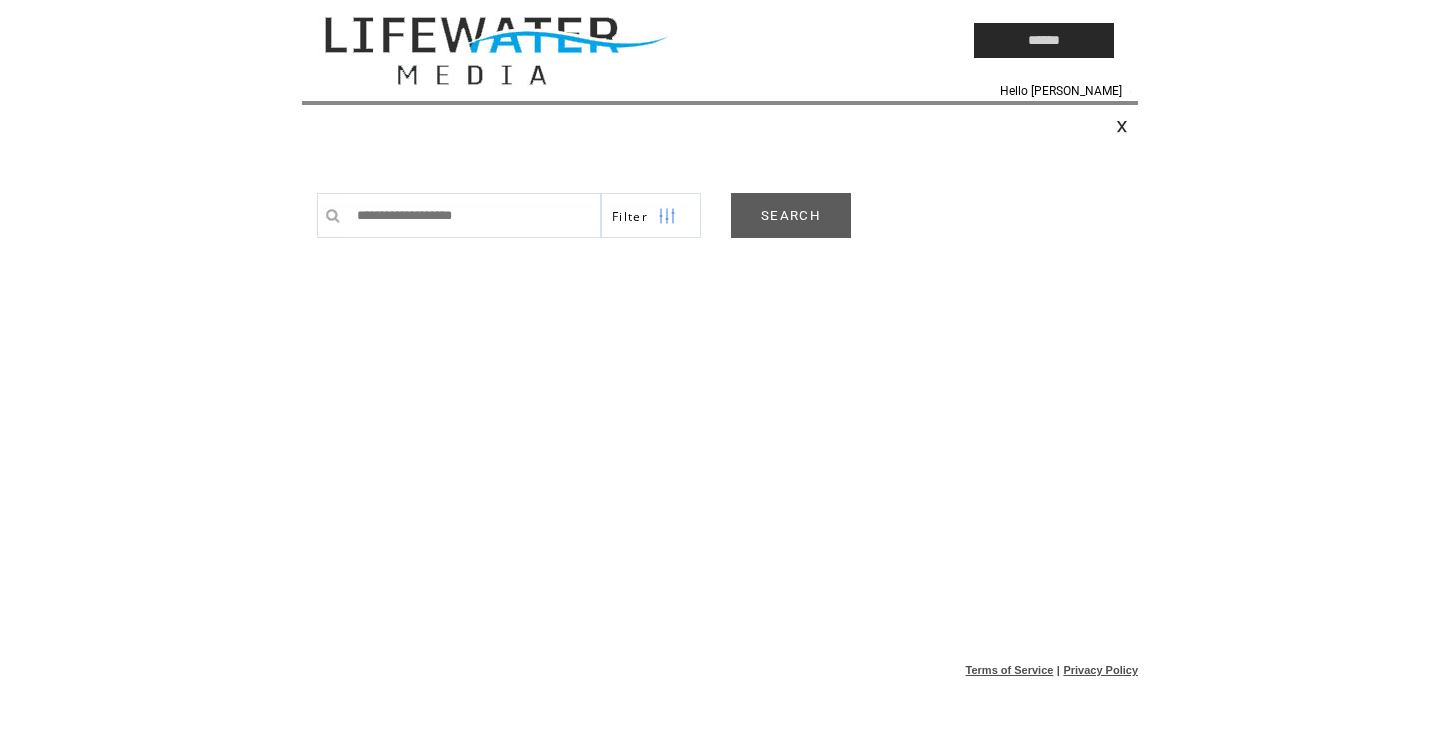 scroll, scrollTop: 0, scrollLeft: 0, axis: both 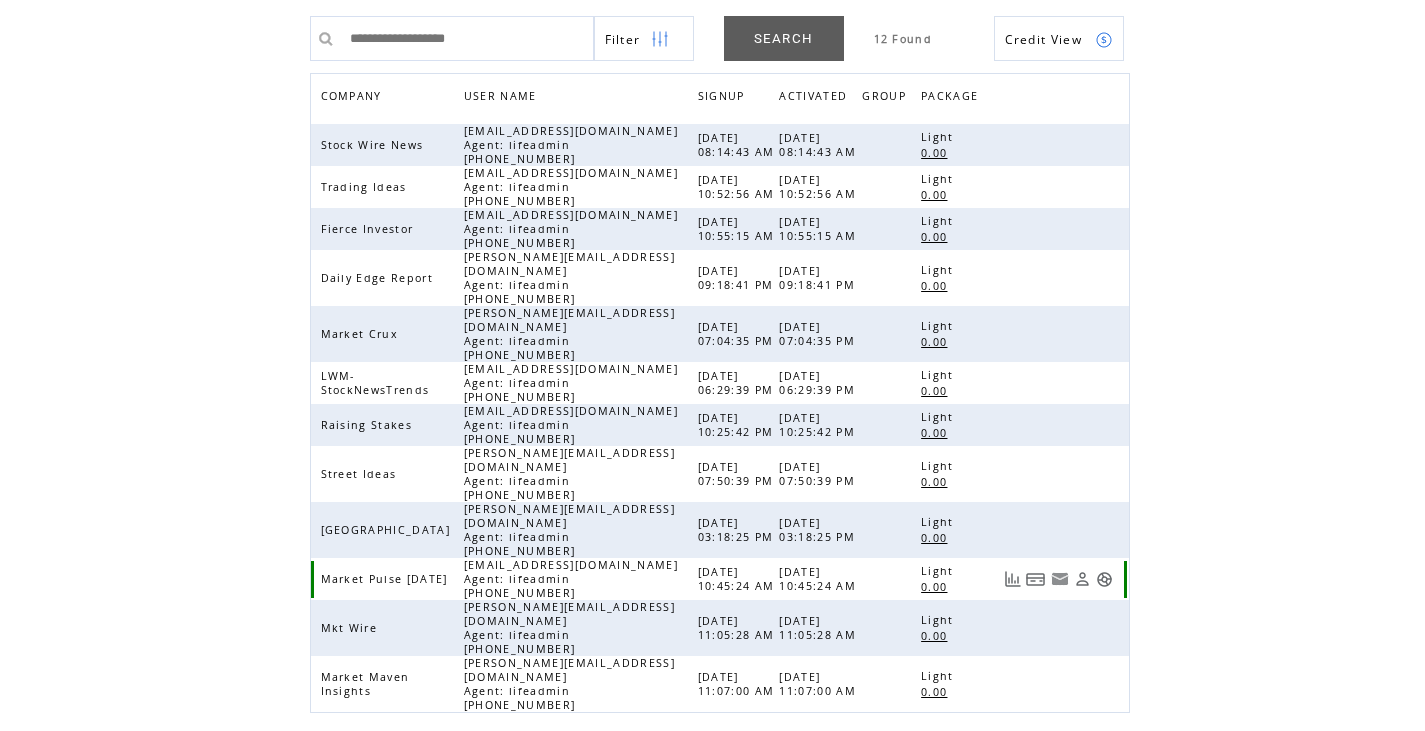click at bounding box center [1104, 579] 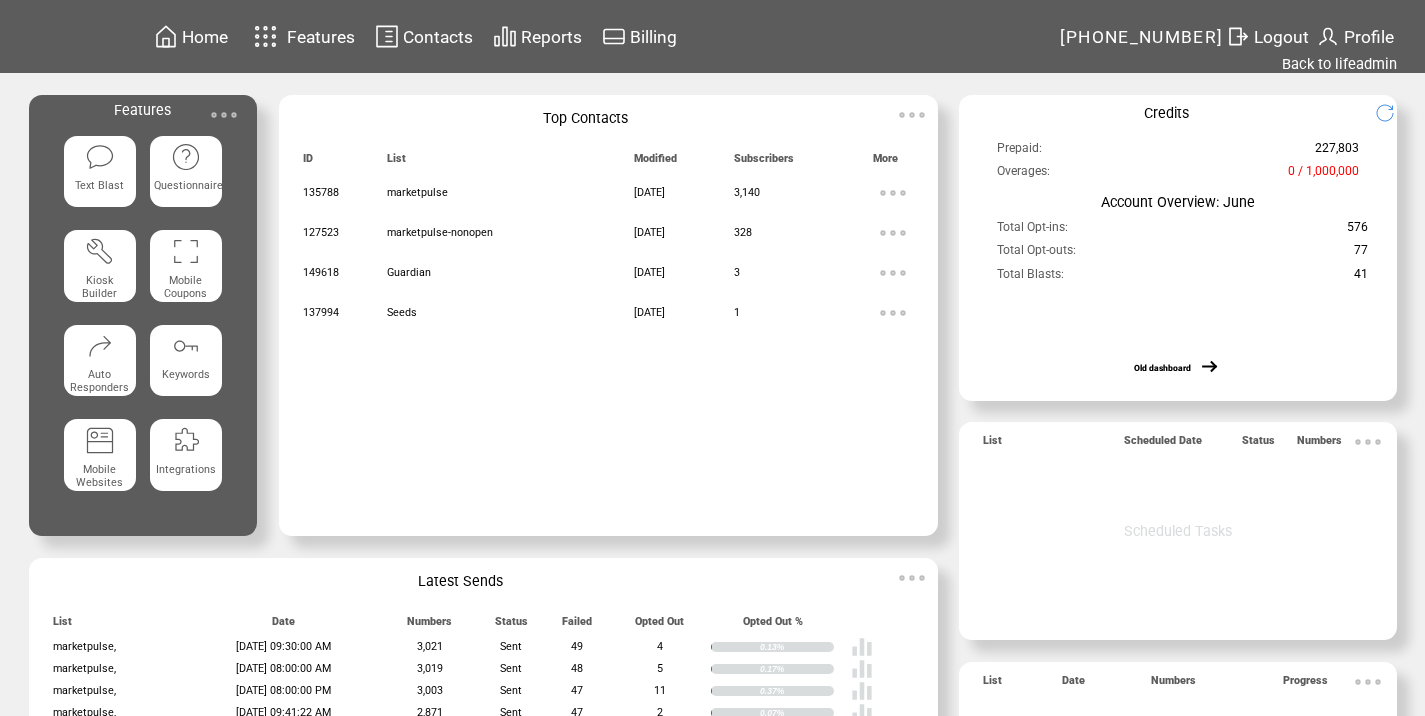 scroll, scrollTop: 0, scrollLeft: 0, axis: both 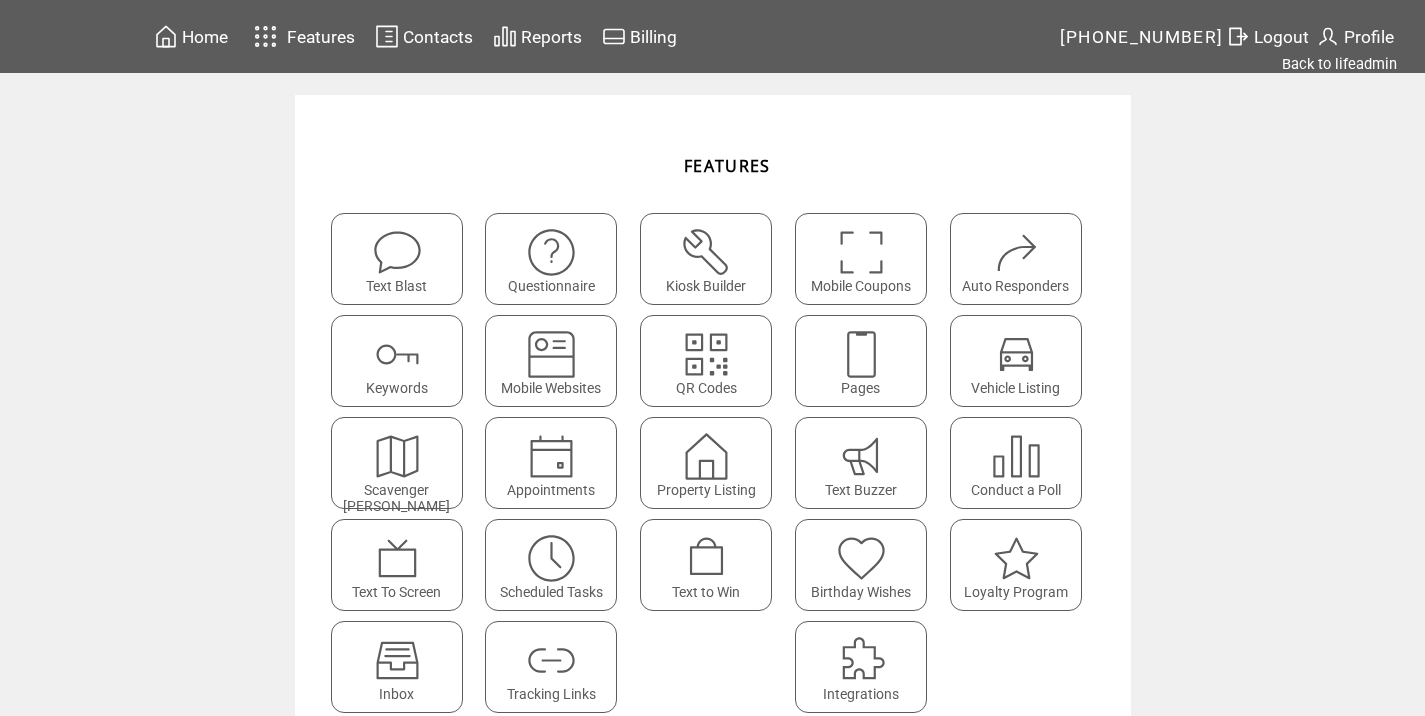 click at bounding box center (551, 660) 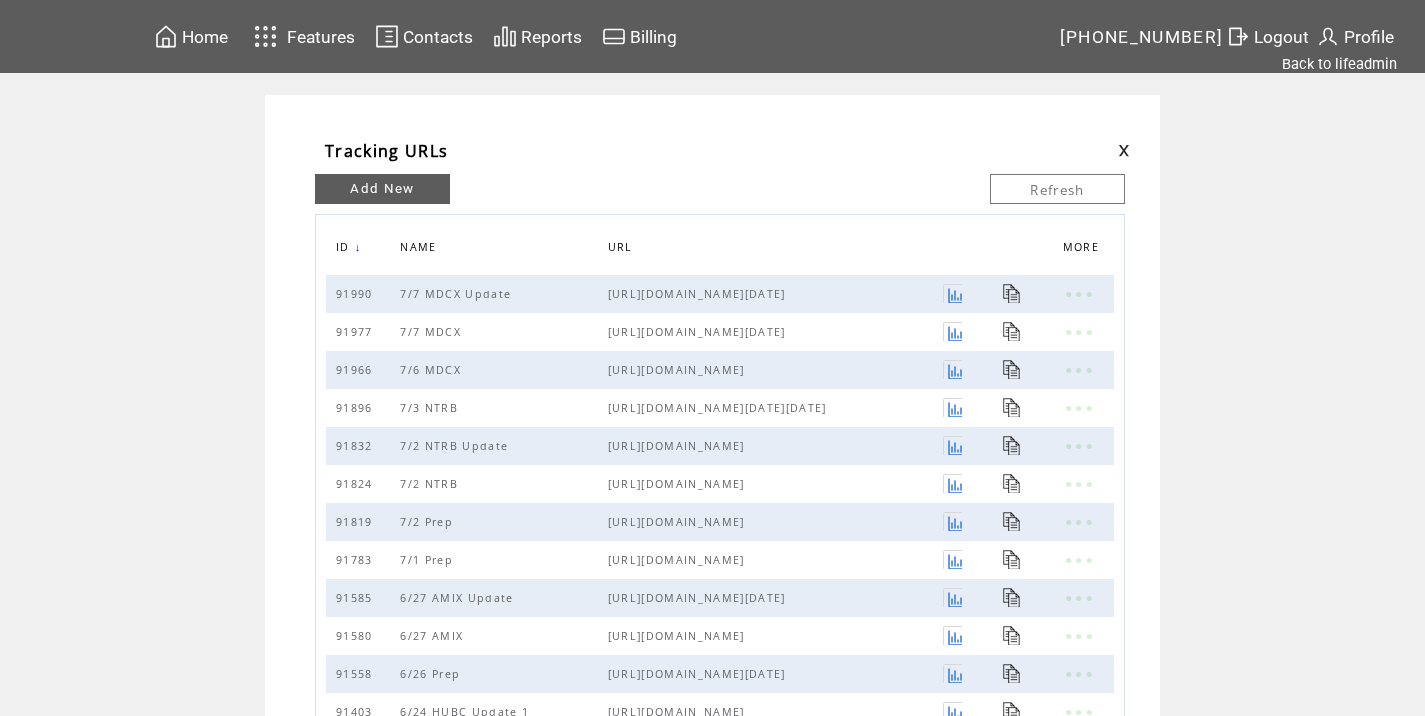 scroll, scrollTop: 0, scrollLeft: 0, axis: both 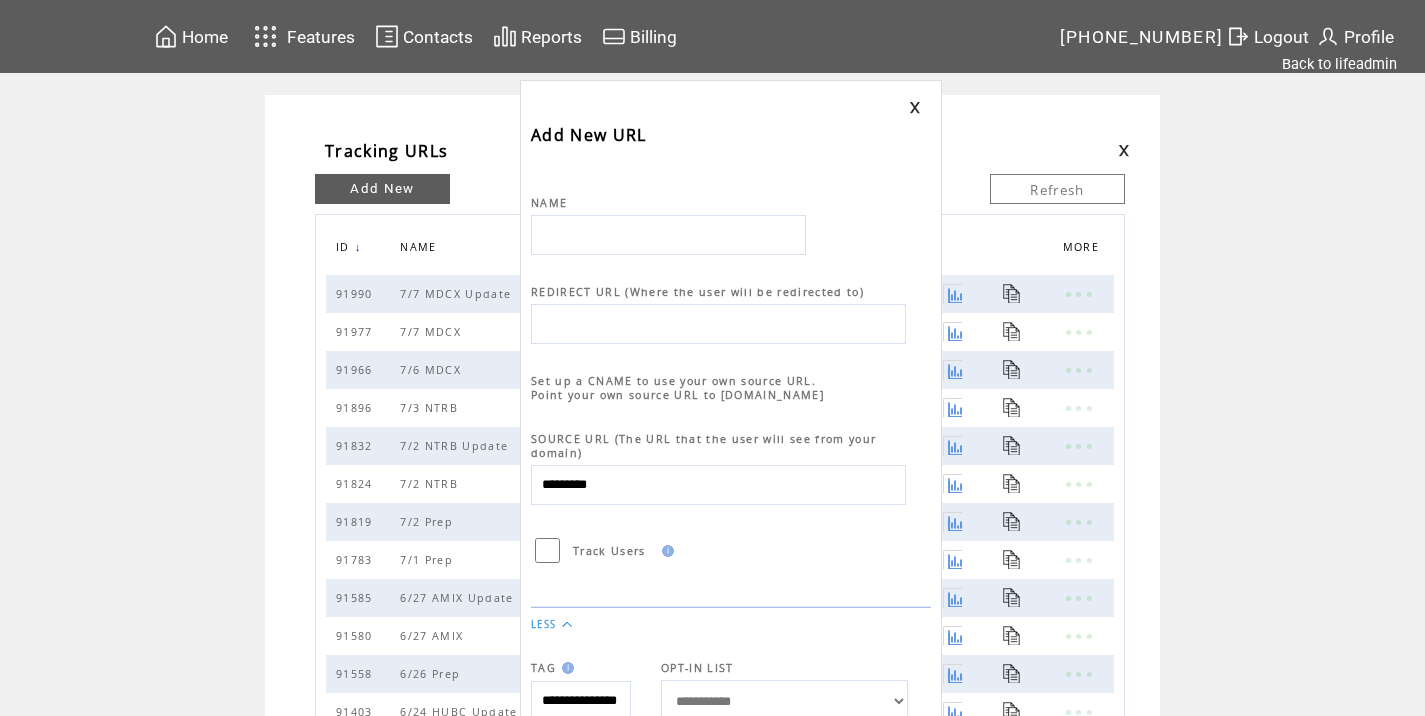 click on "NAME" at bounding box center [731, 205] 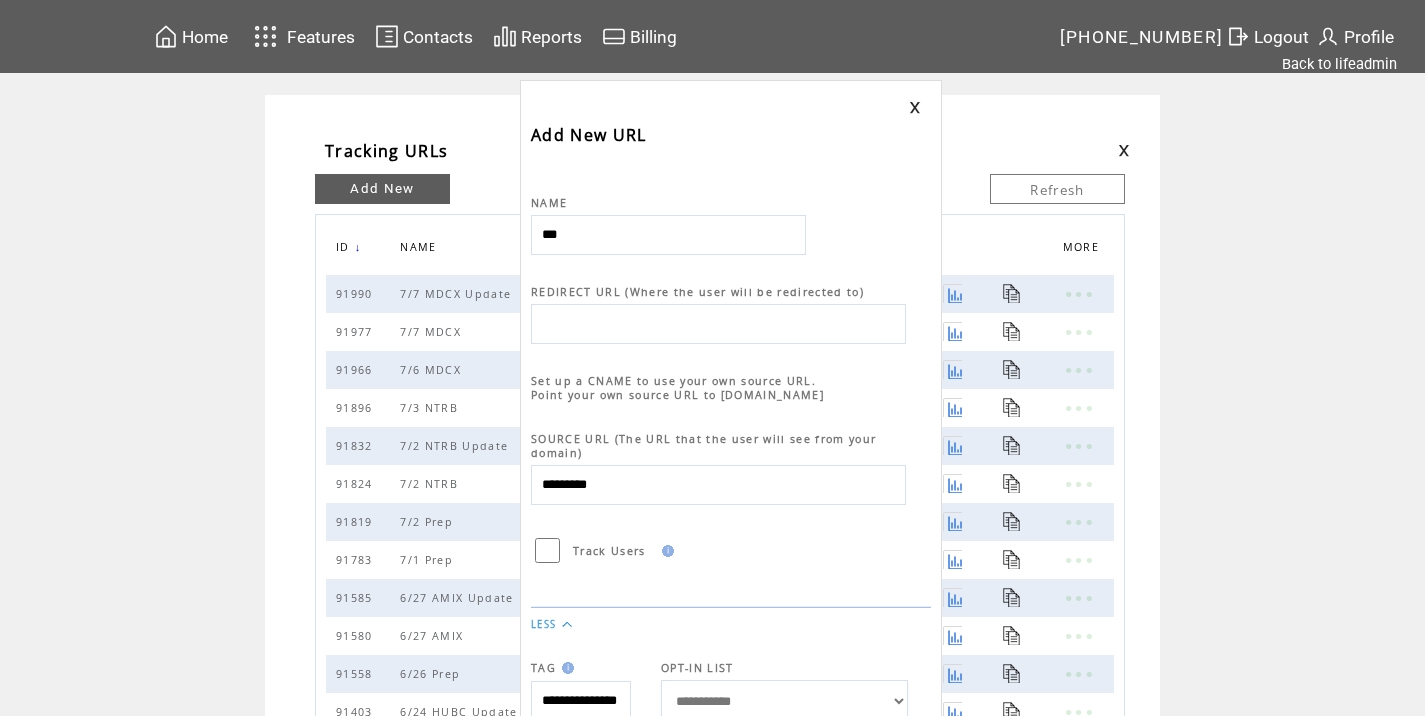 type on "**********" 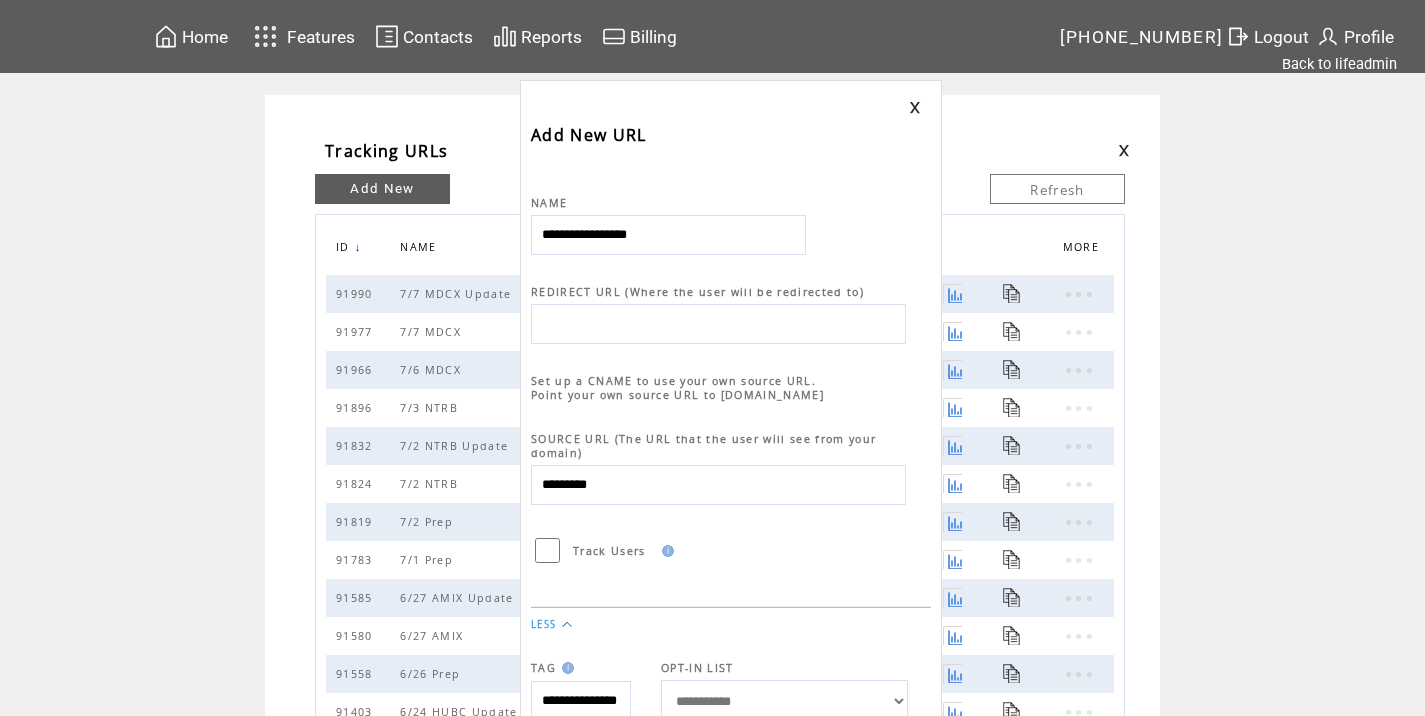 click at bounding box center [718, 324] 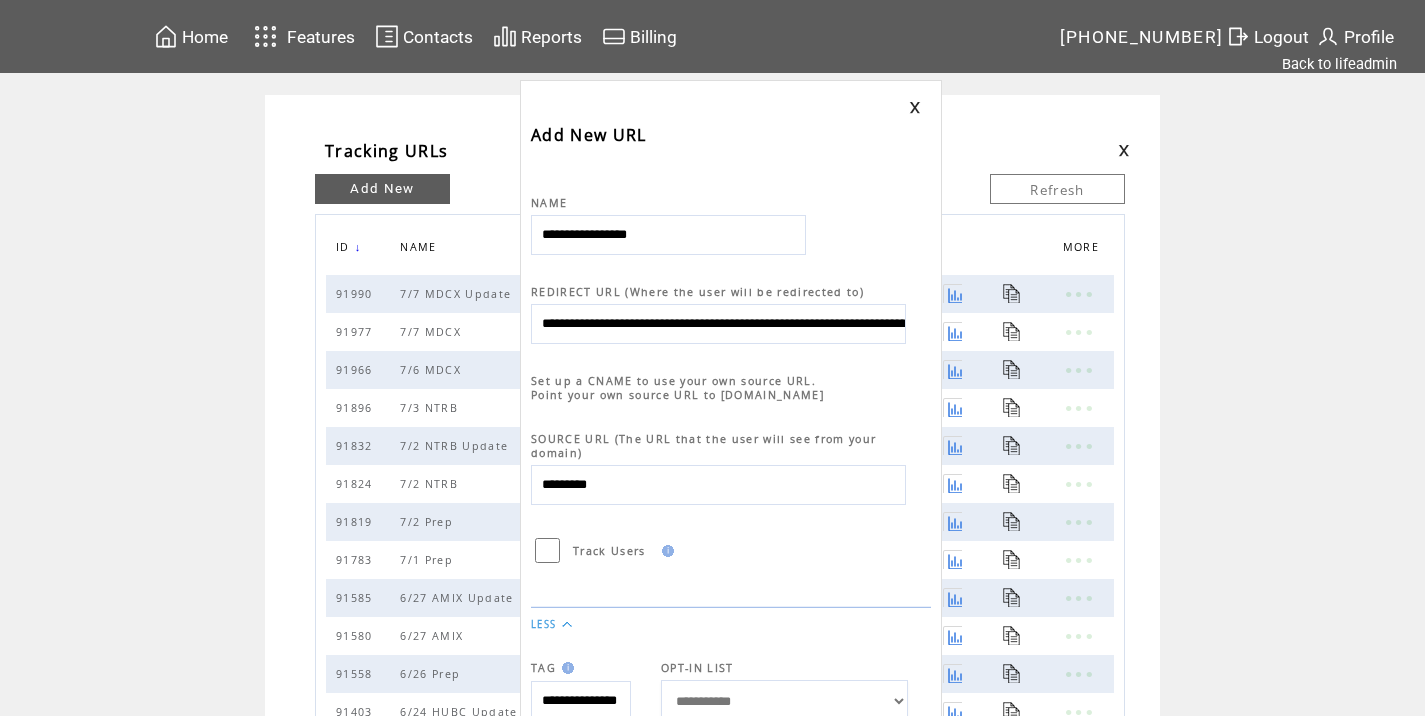 scroll, scrollTop: 0, scrollLeft: 959, axis: horizontal 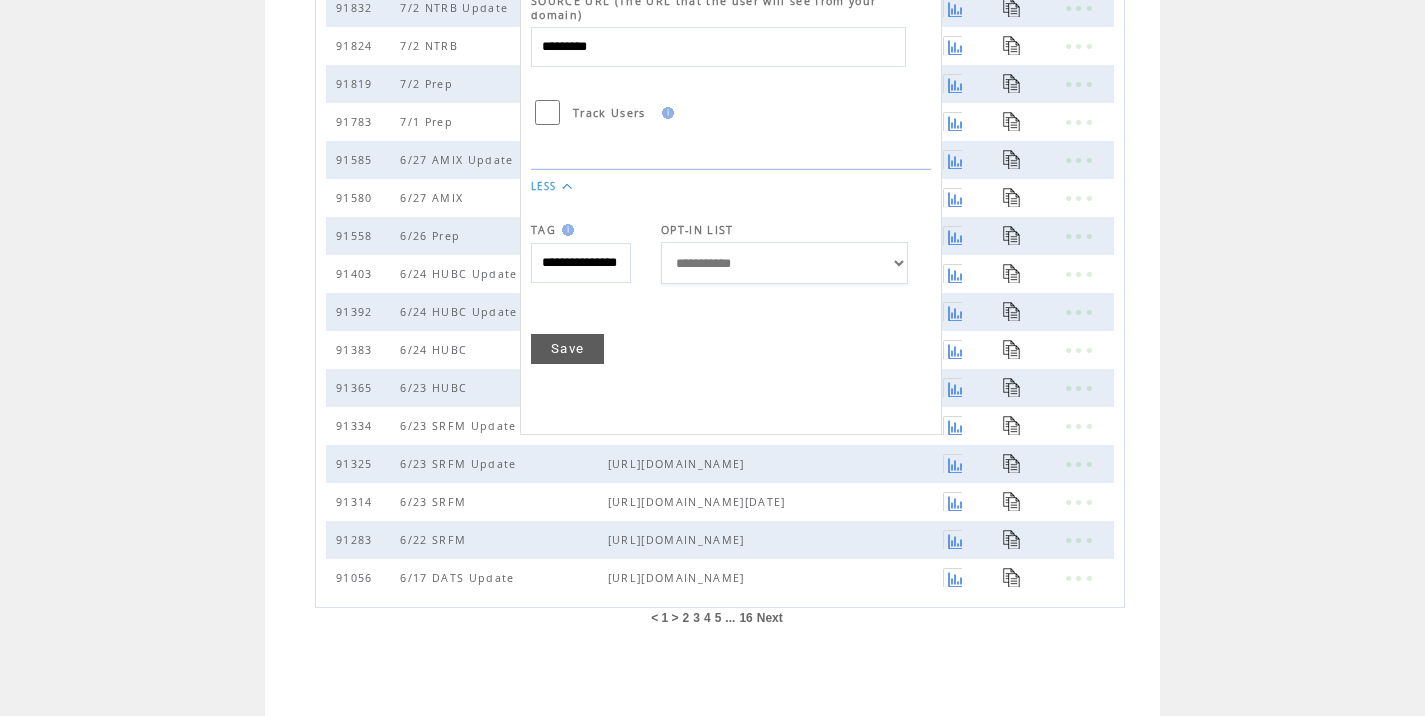 type on "**********" 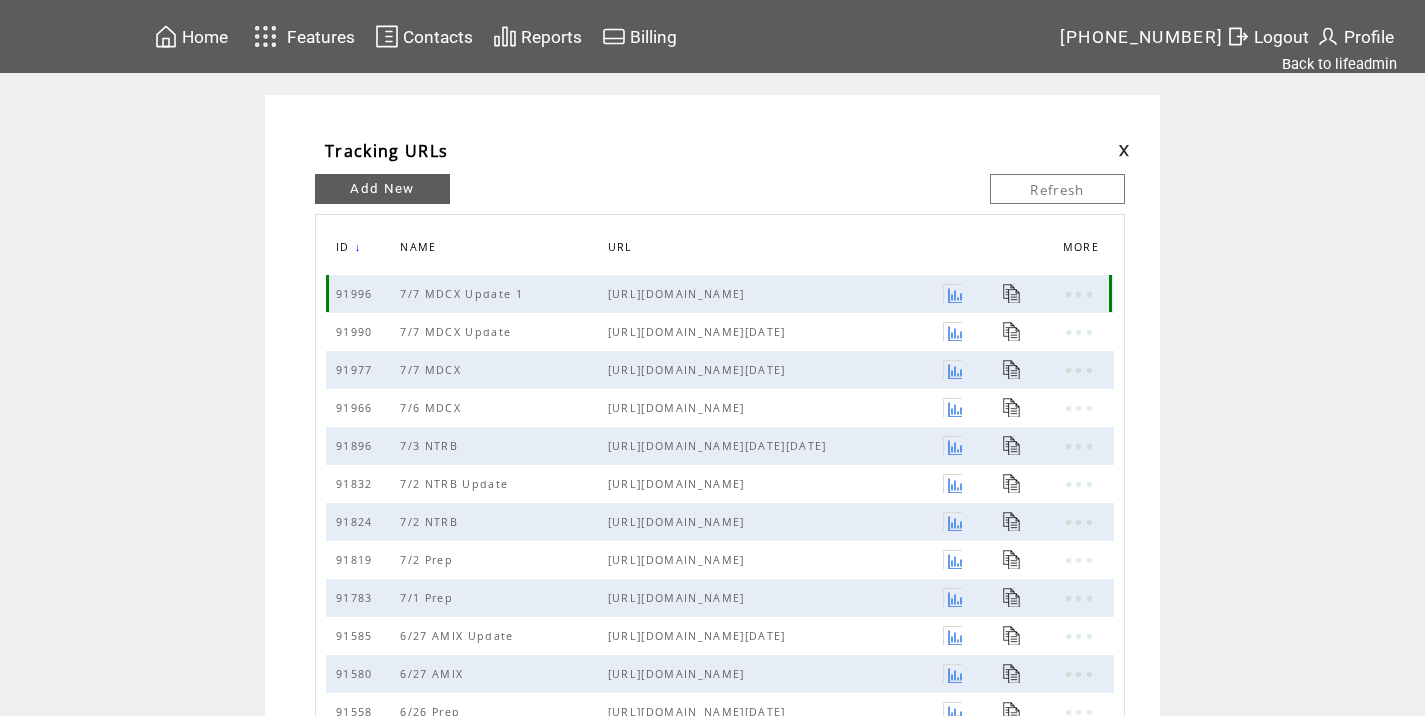 click at bounding box center [1012, 293] 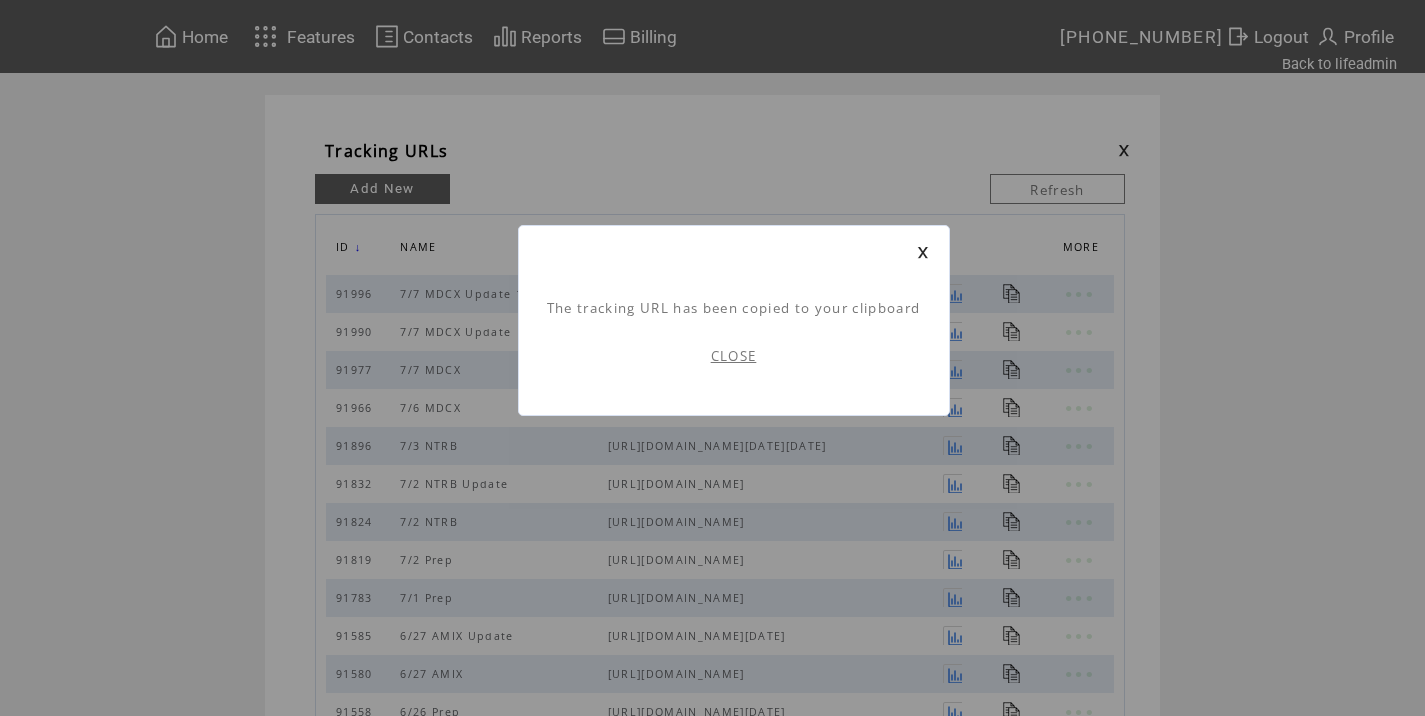 scroll, scrollTop: 1, scrollLeft: 0, axis: vertical 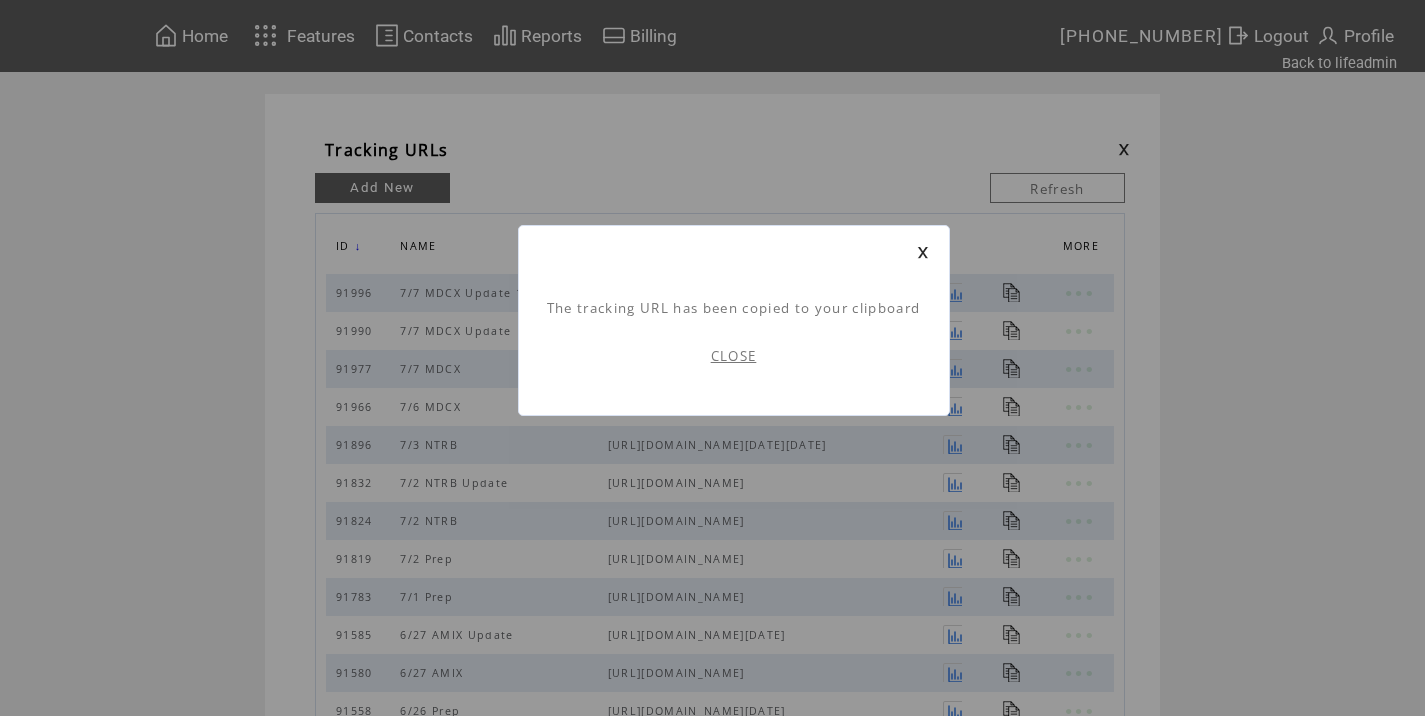 click on "CLOSE" at bounding box center (734, 356) 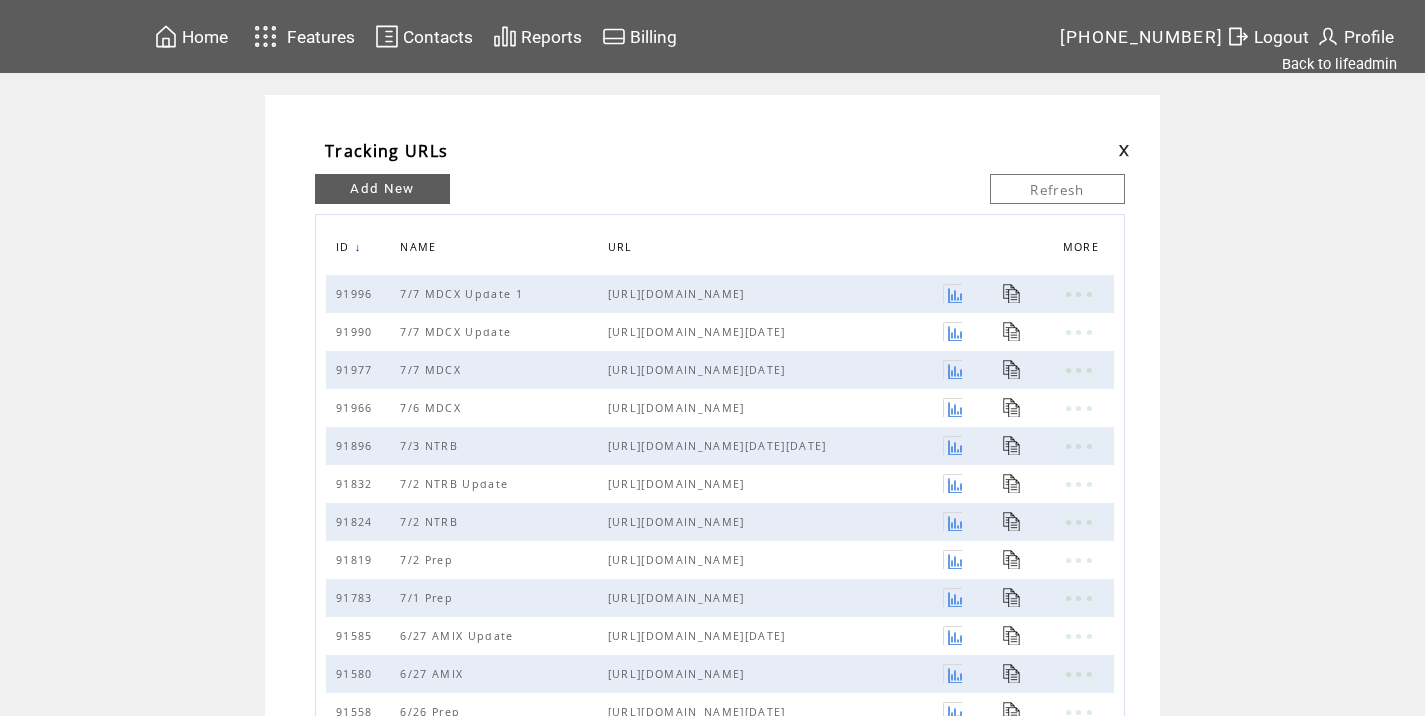 click at bounding box center [1124, 150] 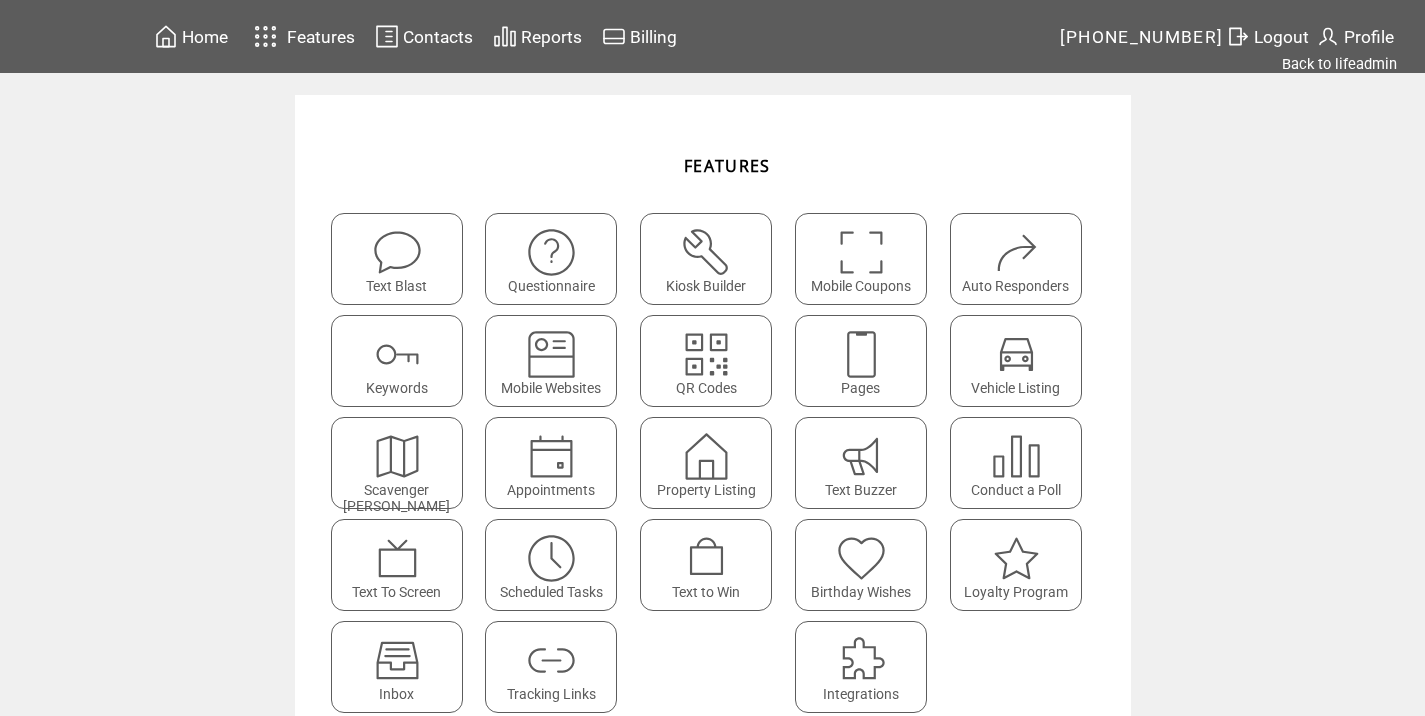 scroll, scrollTop: 0, scrollLeft: 0, axis: both 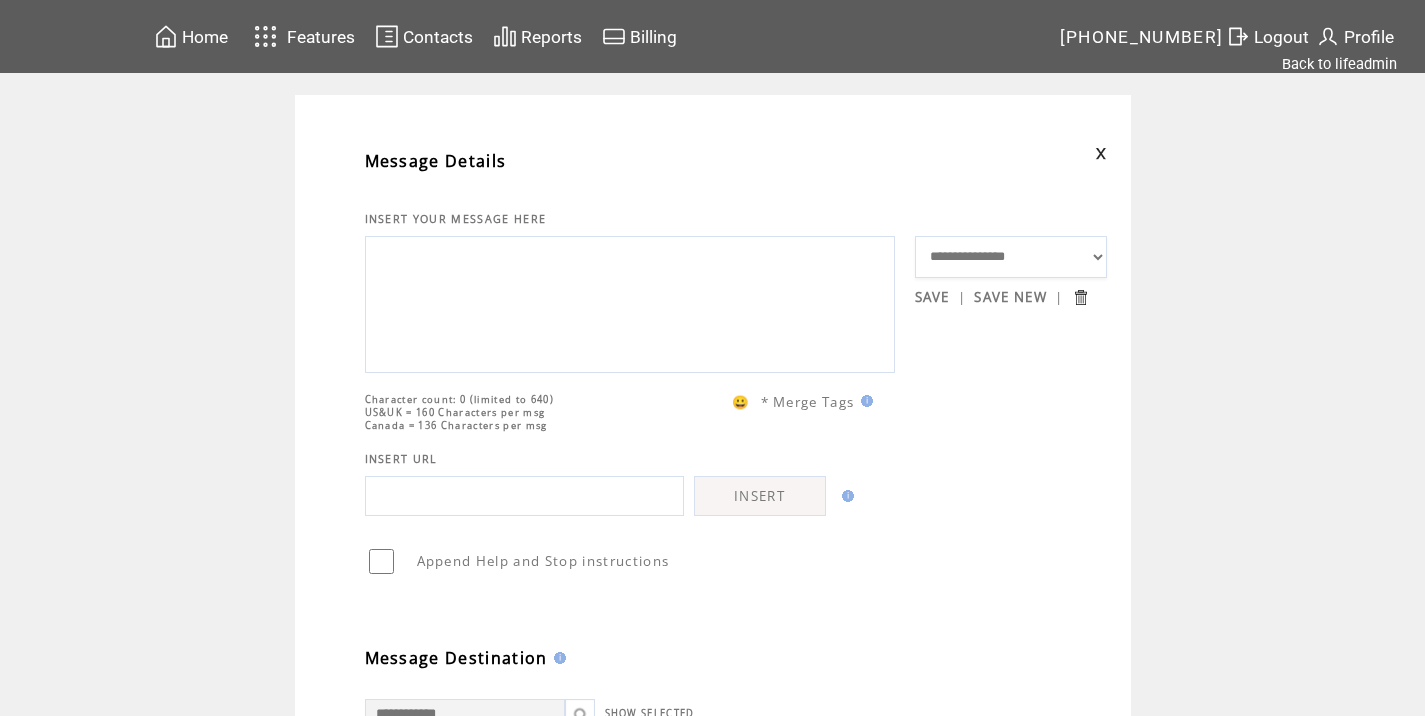 click at bounding box center [630, 302] 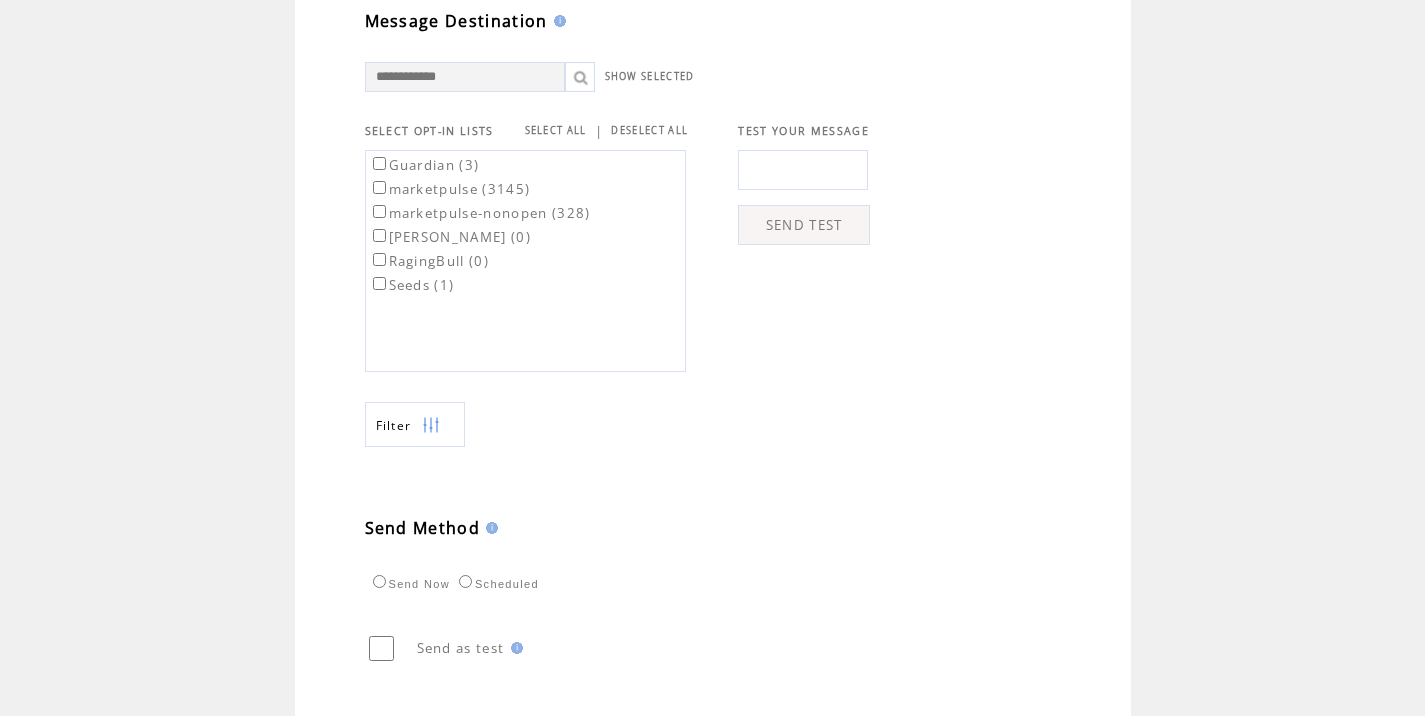 scroll, scrollTop: 695, scrollLeft: 0, axis: vertical 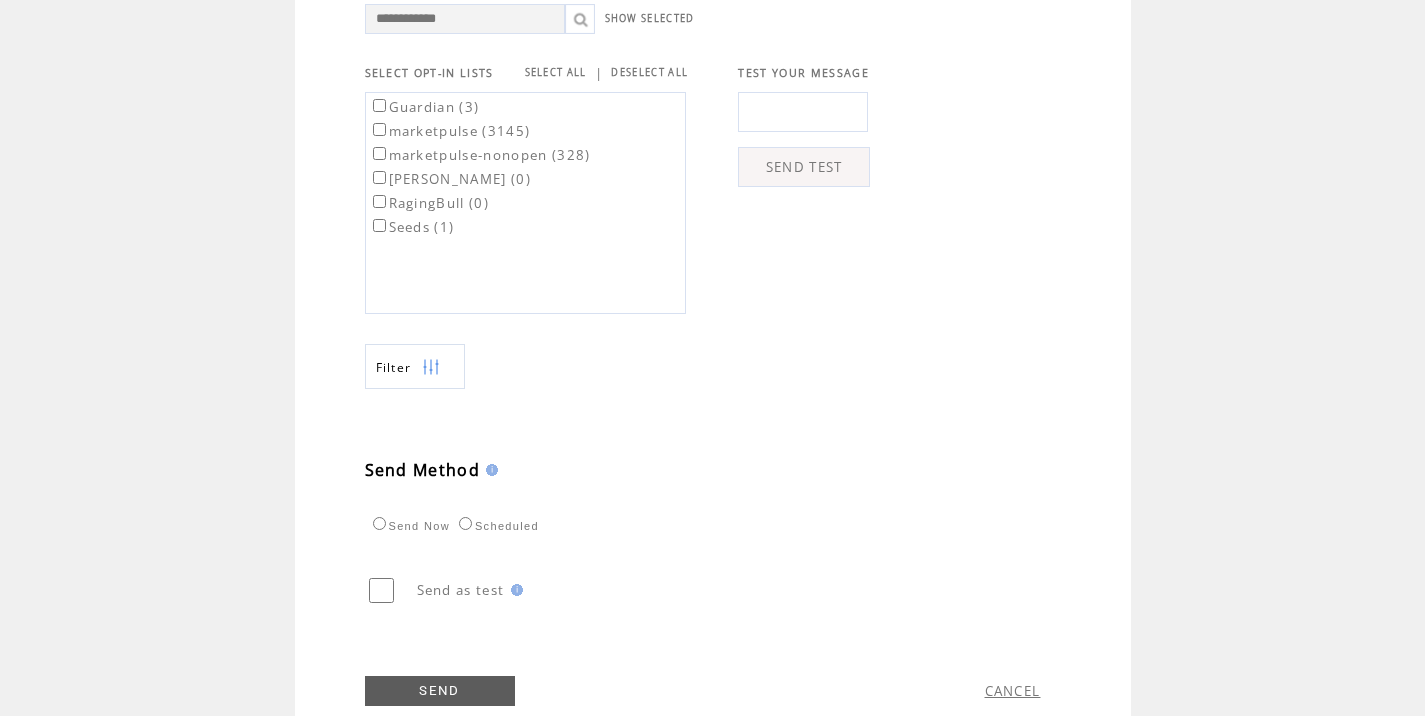 type on "**********" 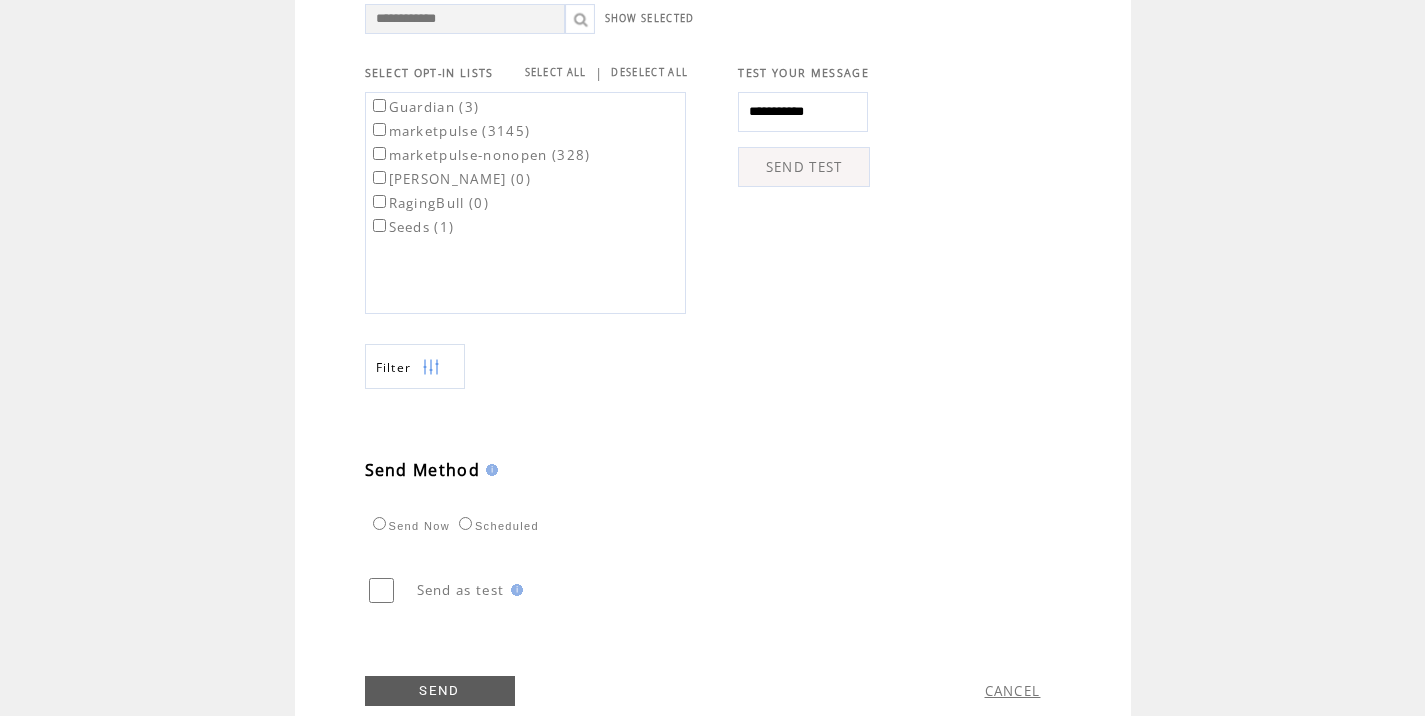 click on "SEND TEST" at bounding box center (804, 167) 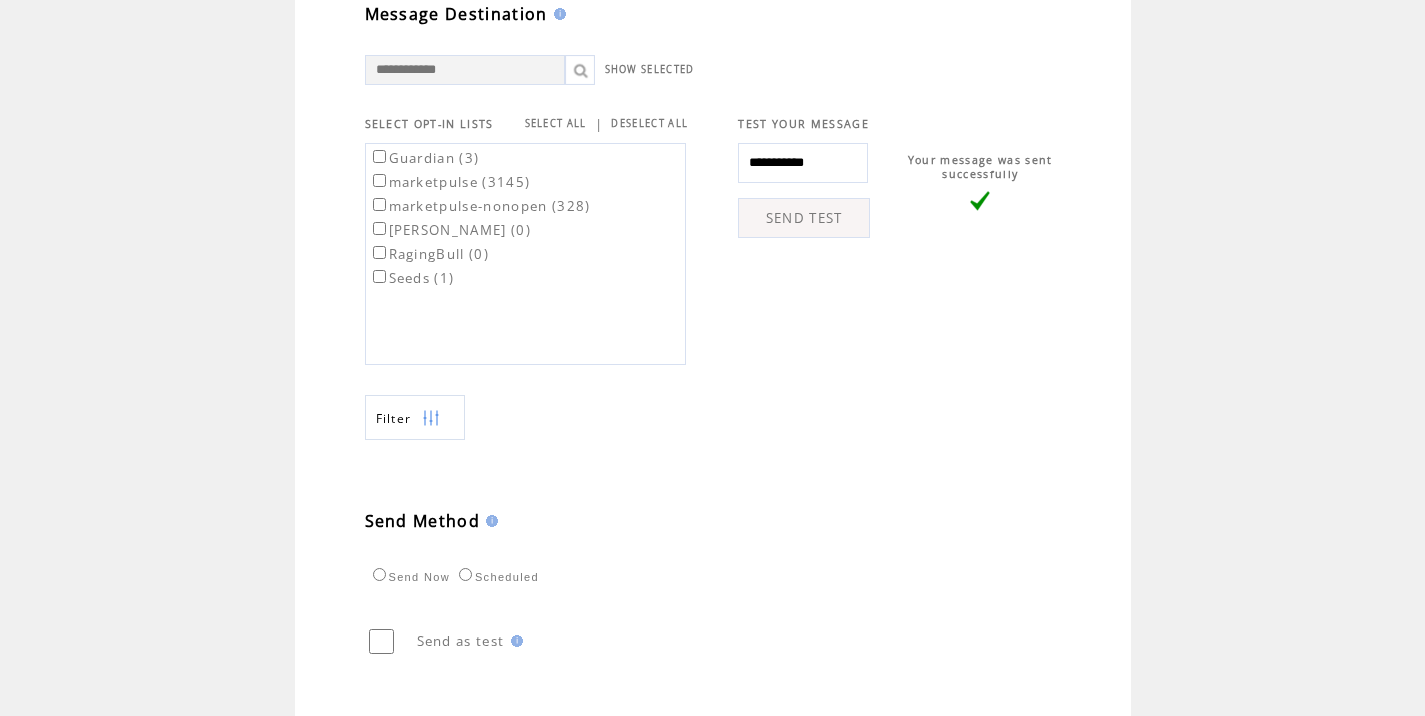 scroll, scrollTop: 769, scrollLeft: 0, axis: vertical 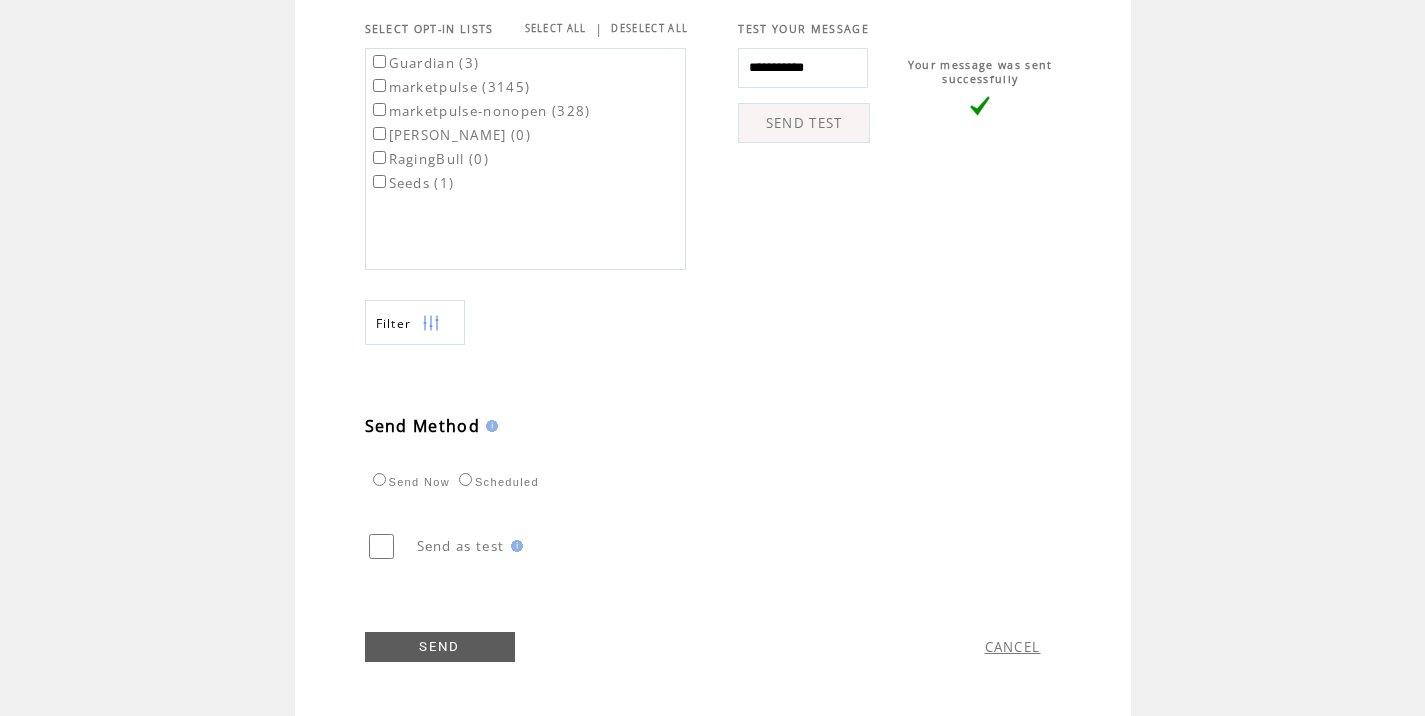 click on "marketpulse (3145)" at bounding box center [450, 87] 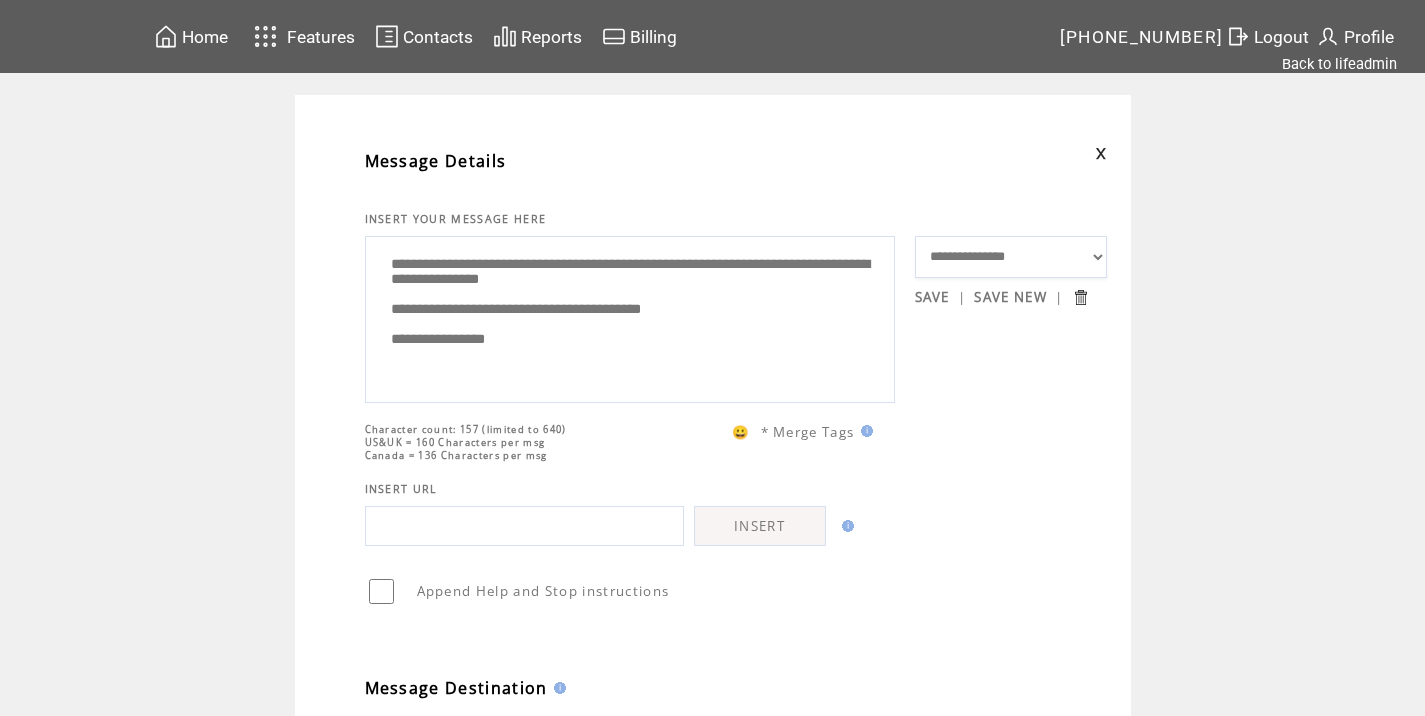 scroll, scrollTop: 1, scrollLeft: 0, axis: vertical 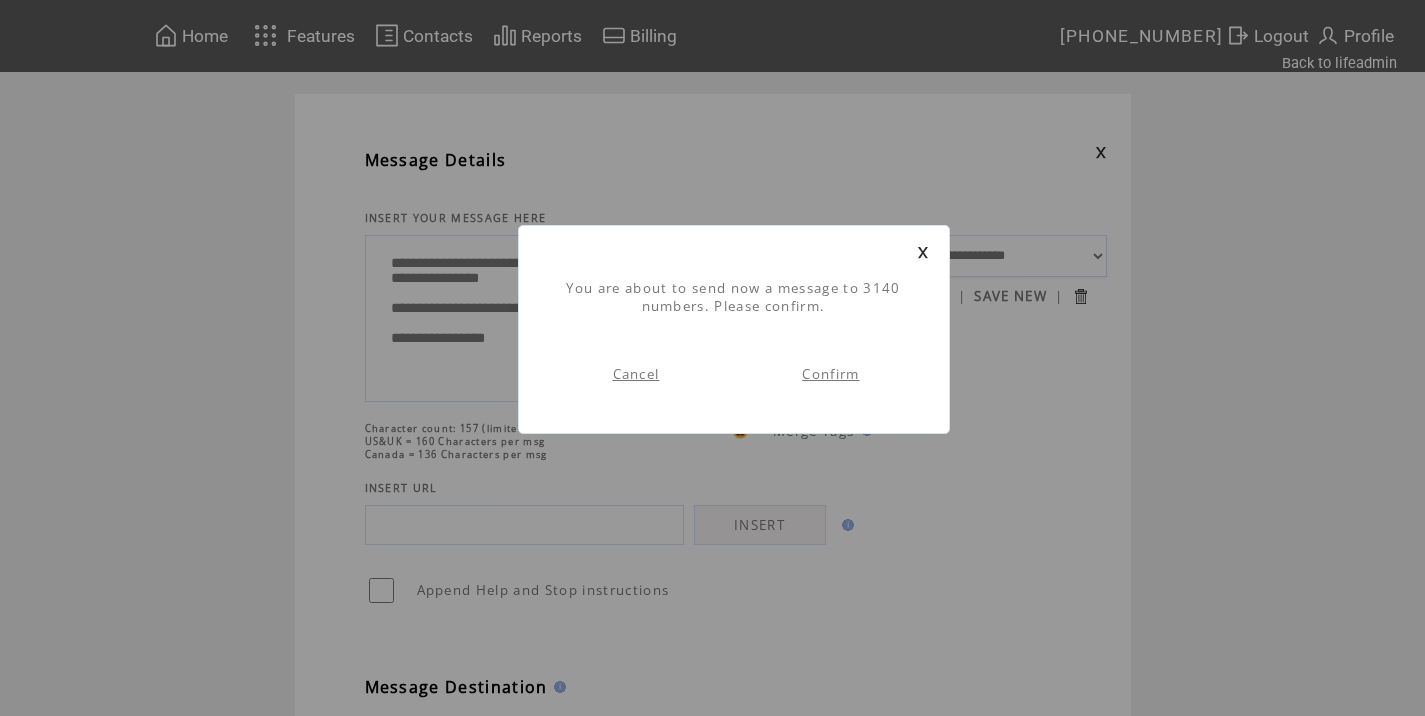 click on "Confirm" at bounding box center (830, 374) 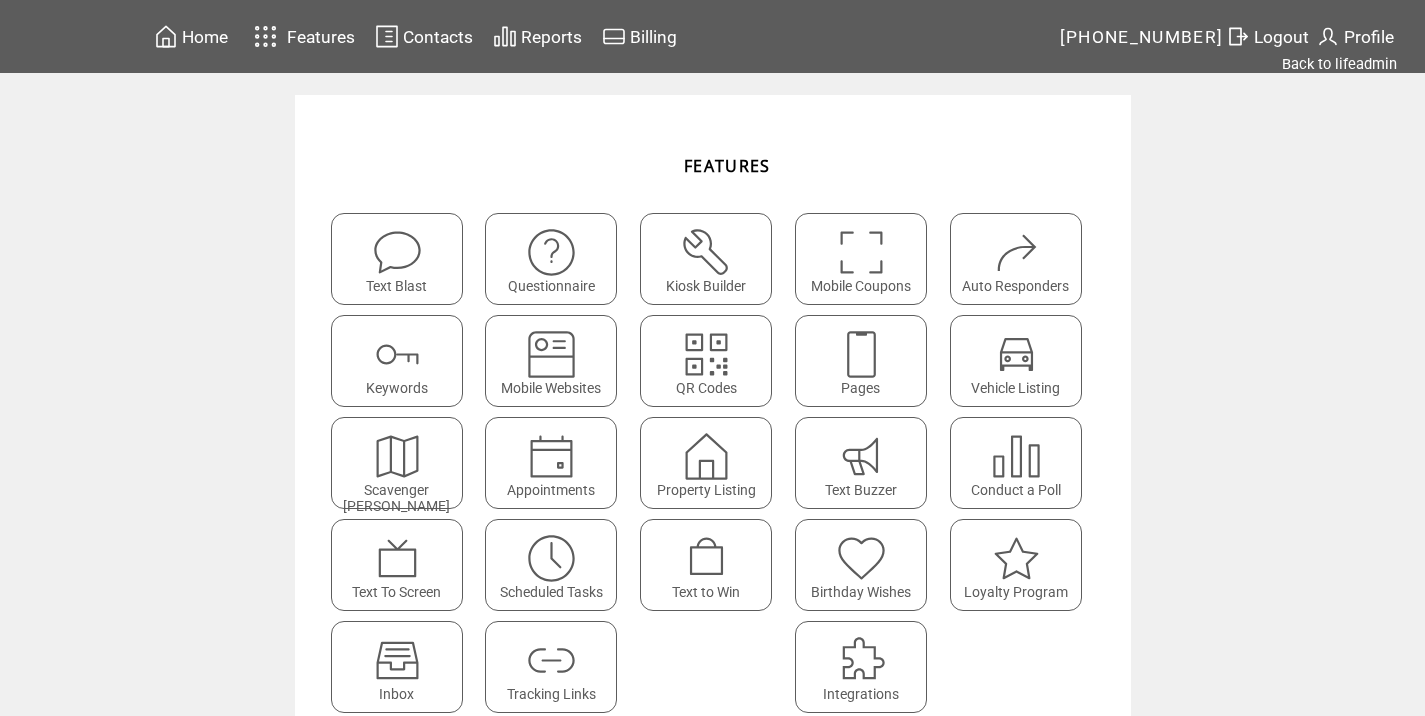 scroll, scrollTop: 0, scrollLeft: 0, axis: both 